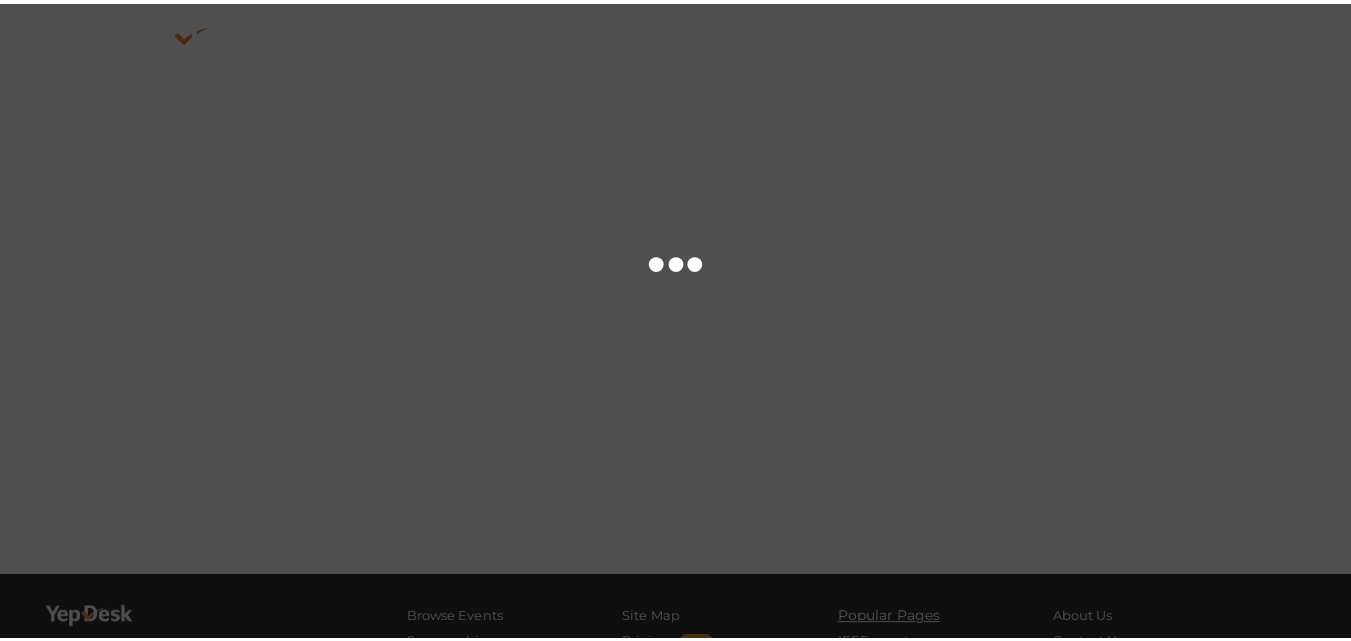 scroll, scrollTop: 0, scrollLeft: 0, axis: both 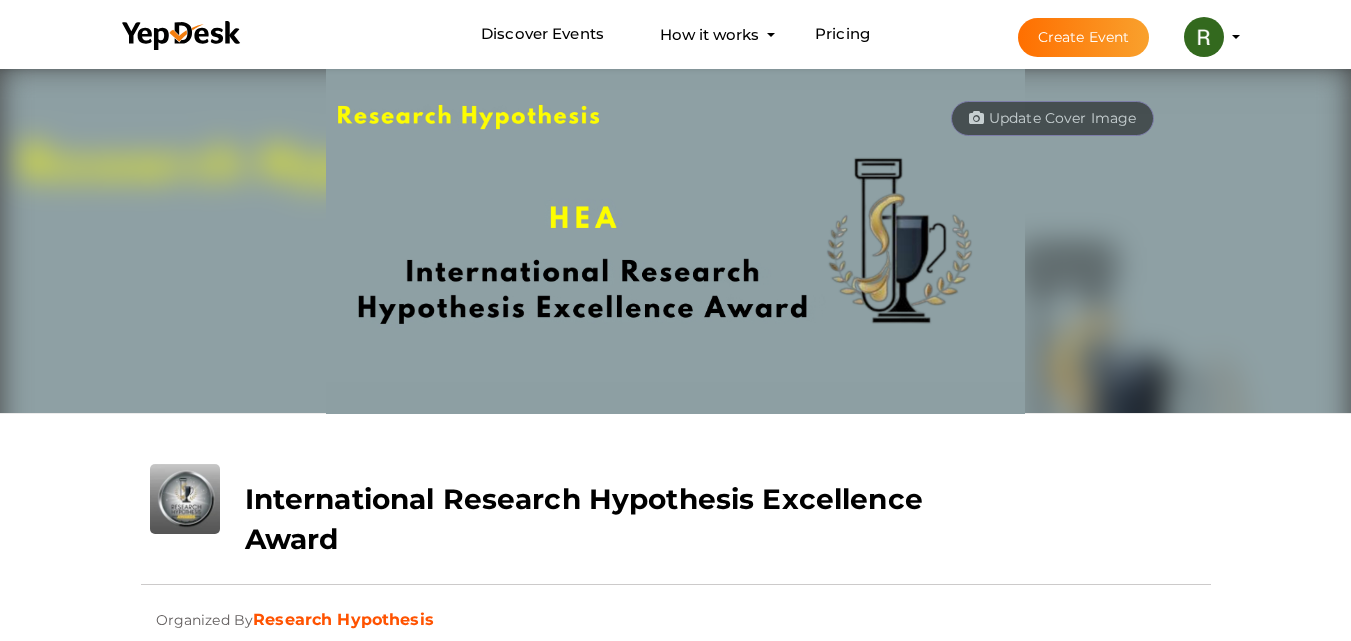 click on "Create Event" at bounding box center (1084, 37) 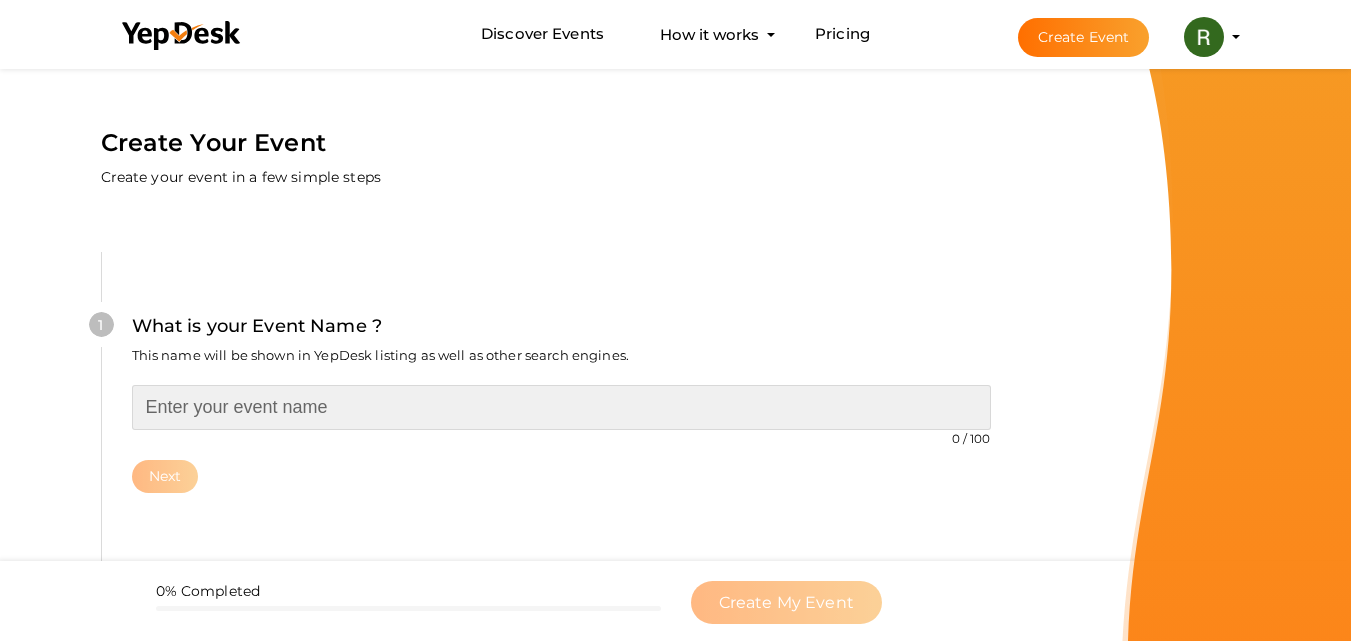 click at bounding box center [561, 407] 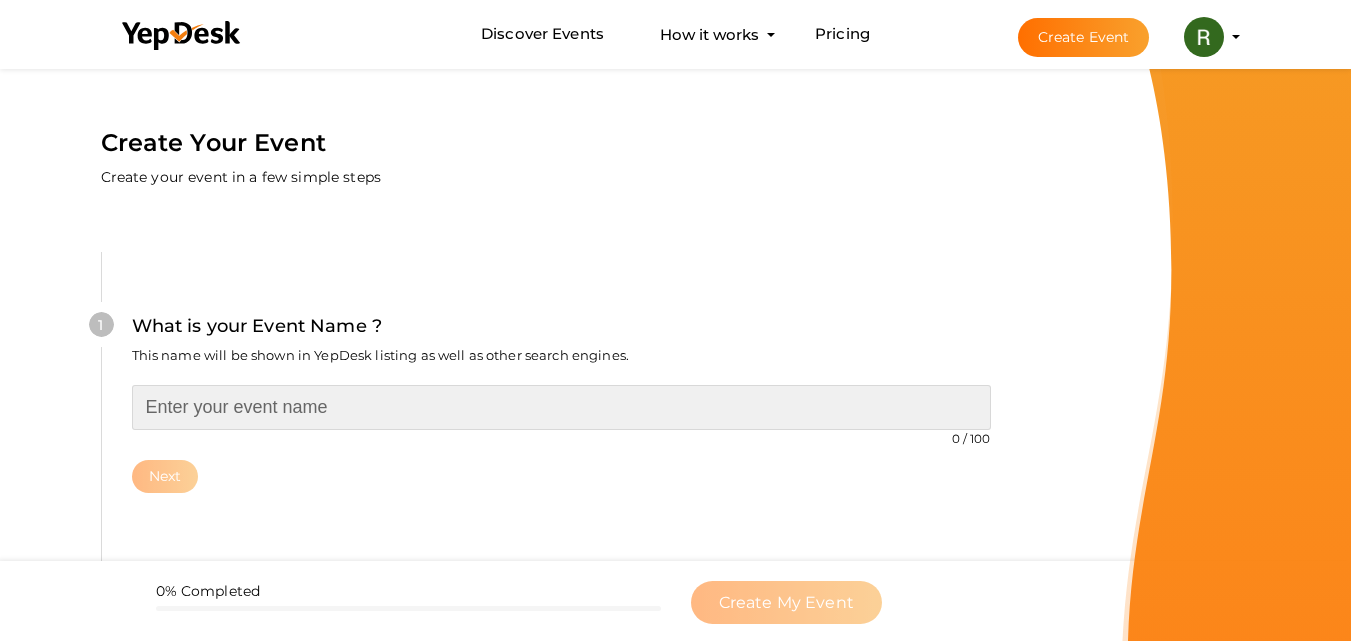 paste on "https://researchhypothesis.com/#:~:text=[ORDINAL]%20Edition%20of%20International%20Conference%20on%20Adva" 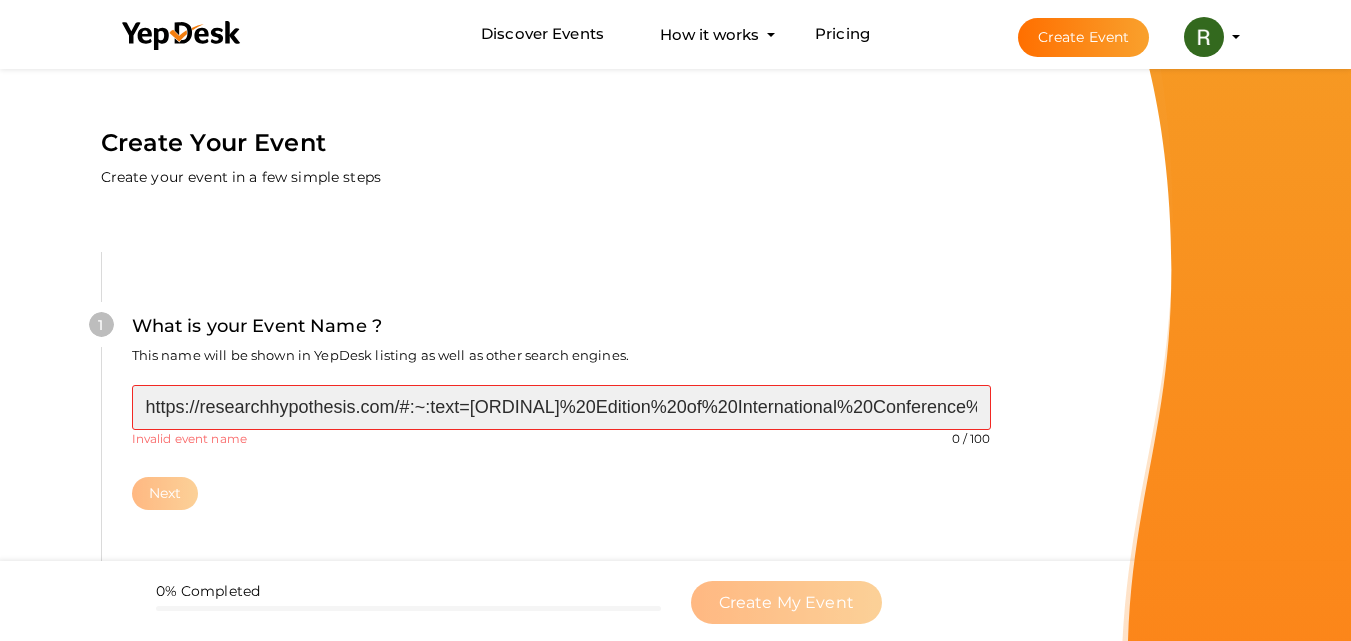 scroll, scrollTop: 0, scrollLeft: 68, axis: horizontal 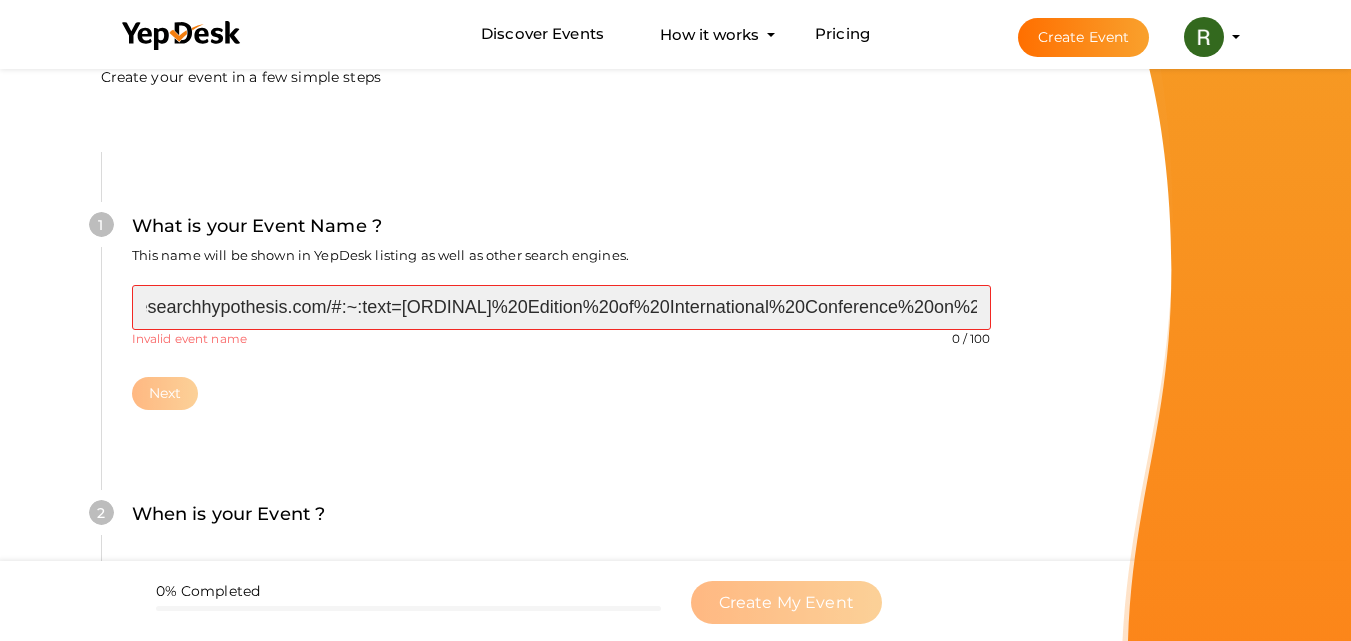 type on "https://researchhypothesis.com/#:~:text=[ORDINAL]%20Edition%20of%20International%20Conference%20on%20Adva" 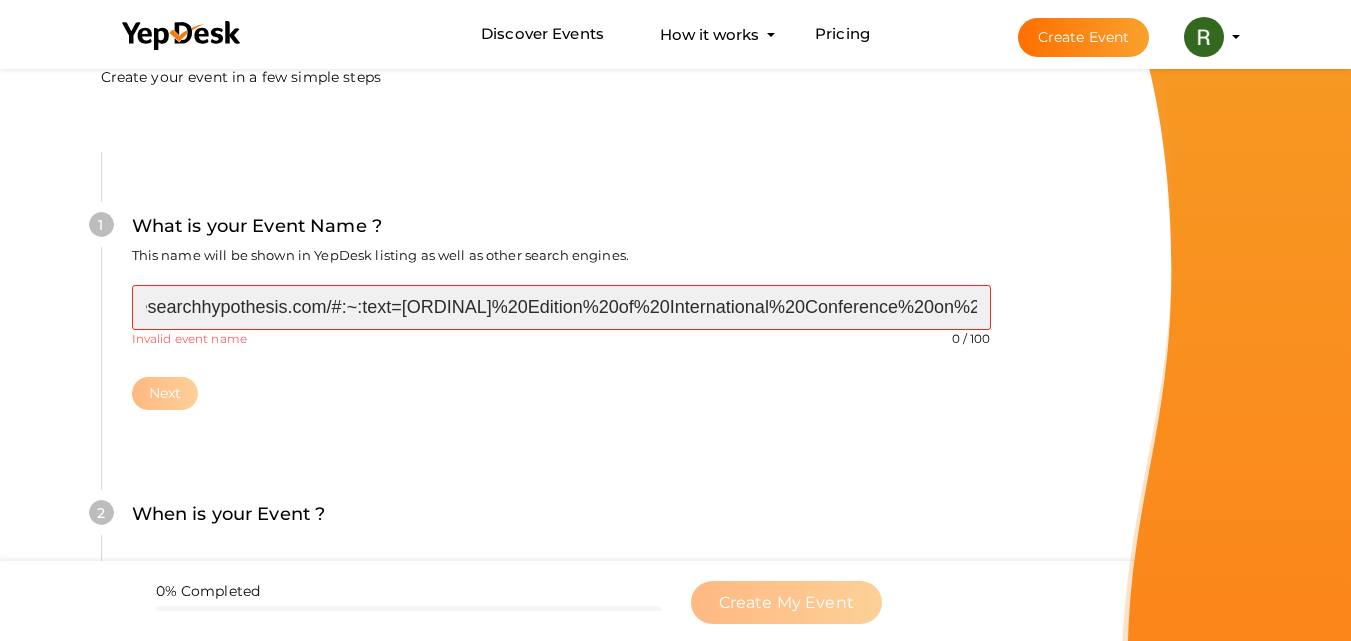 scroll, scrollTop: 0, scrollLeft: 0, axis: both 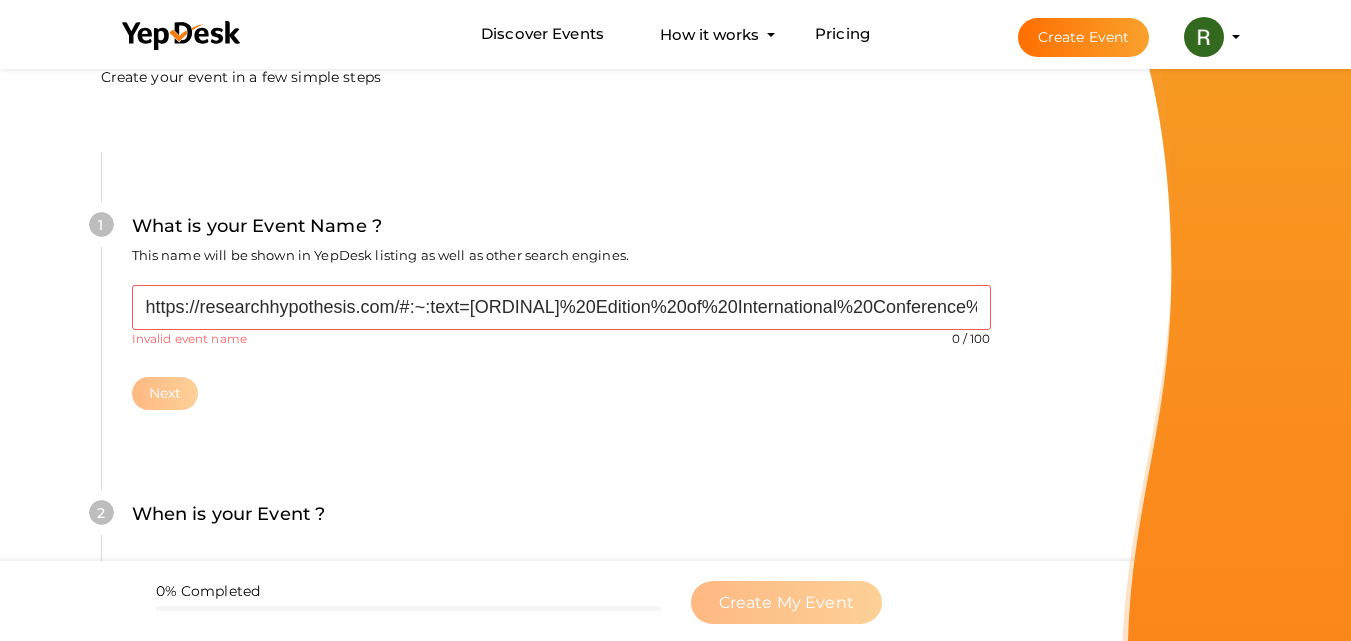 click on "https://researchhypothesis.com/#:~:text=[ORDINAL]%20Edition%20of%20International%20Conference%20on%20Adva
0 / 100
Invalid
event name
event name length exceeded
Required." at bounding box center [561, 316] 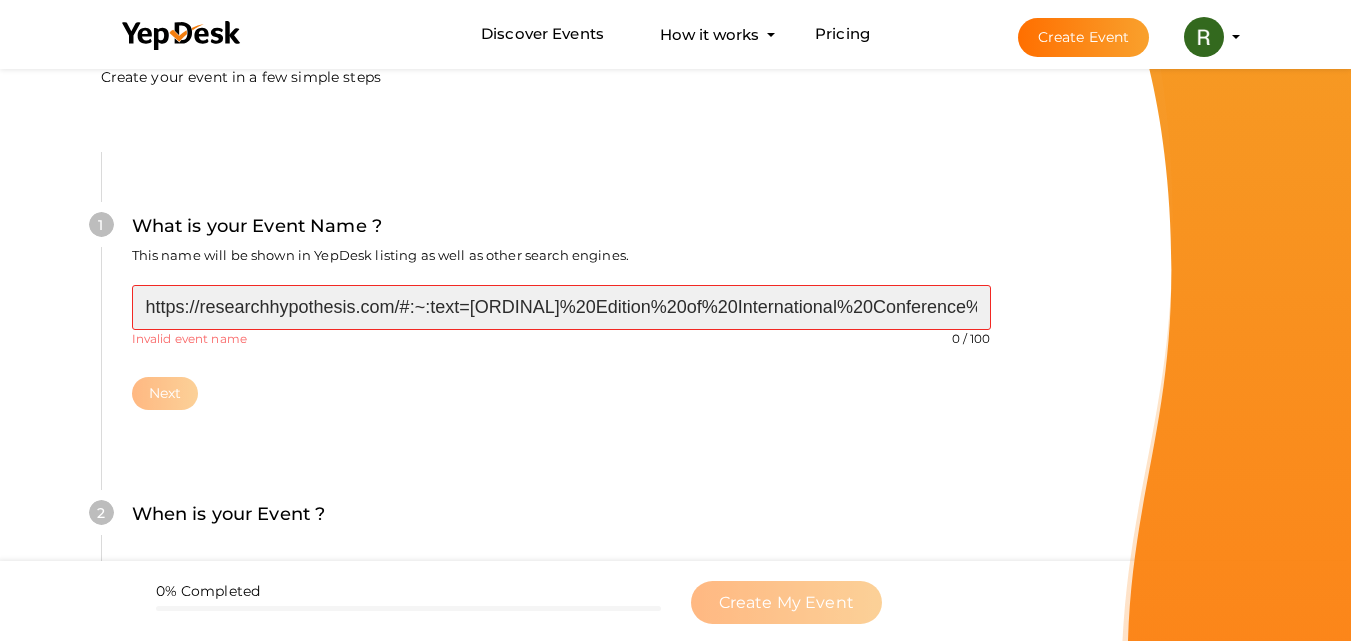 click on "https://researchhypothesis.com/#:~:text=[ORDINAL]%20Edition%20of%20International%20Conference%20on%20Adva" at bounding box center (561, 307) 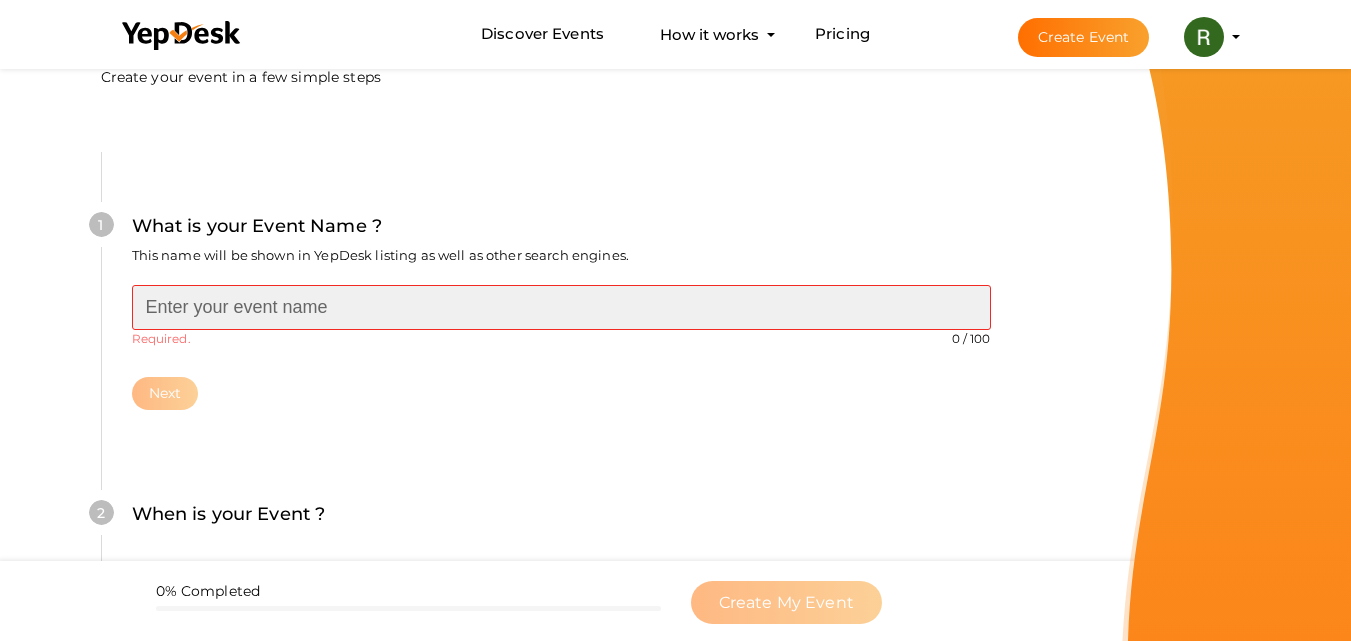 paste on "[ORDINAL] Edition of International Conference on Advancing Research Hypothesis" 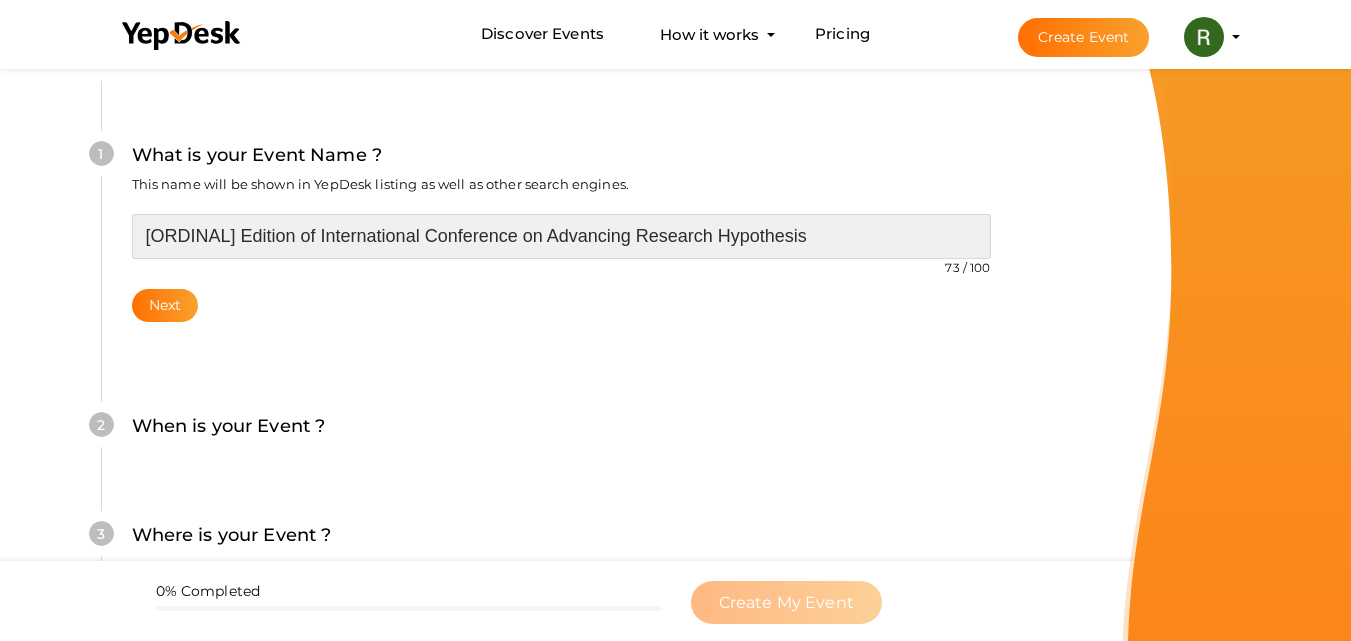 scroll, scrollTop: 200, scrollLeft: 0, axis: vertical 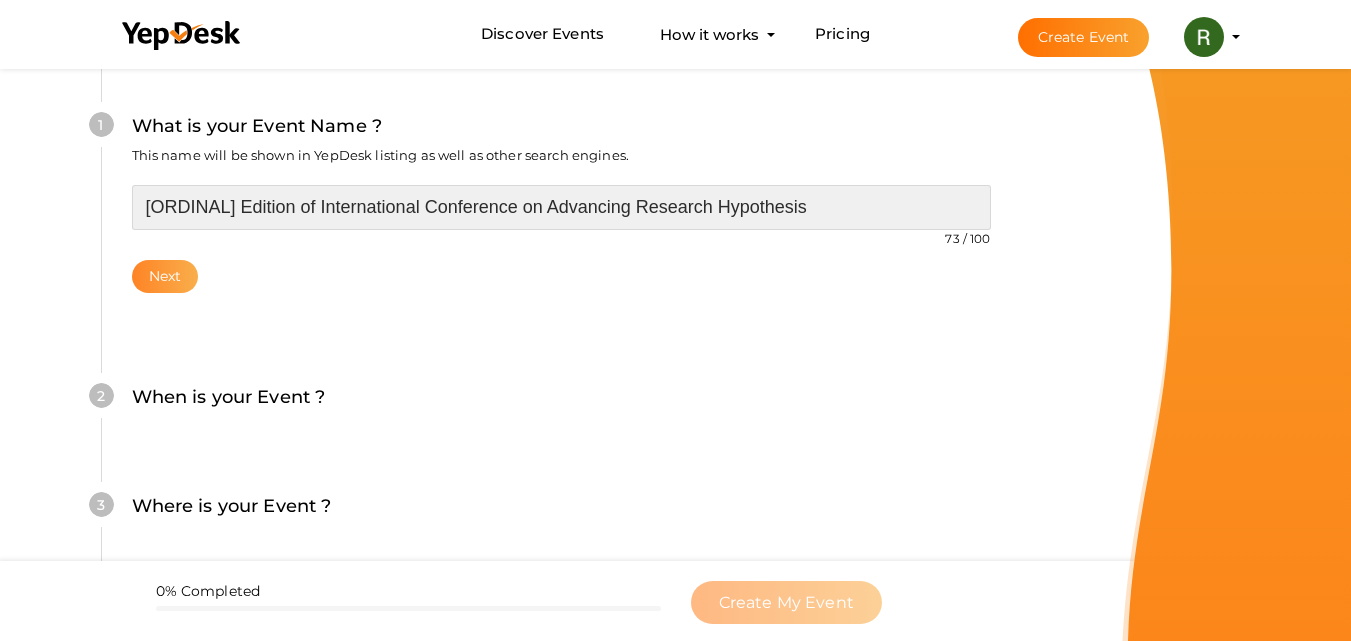 type on "[ORDINAL] Edition of International Conference on Advancing Research Hypothesis" 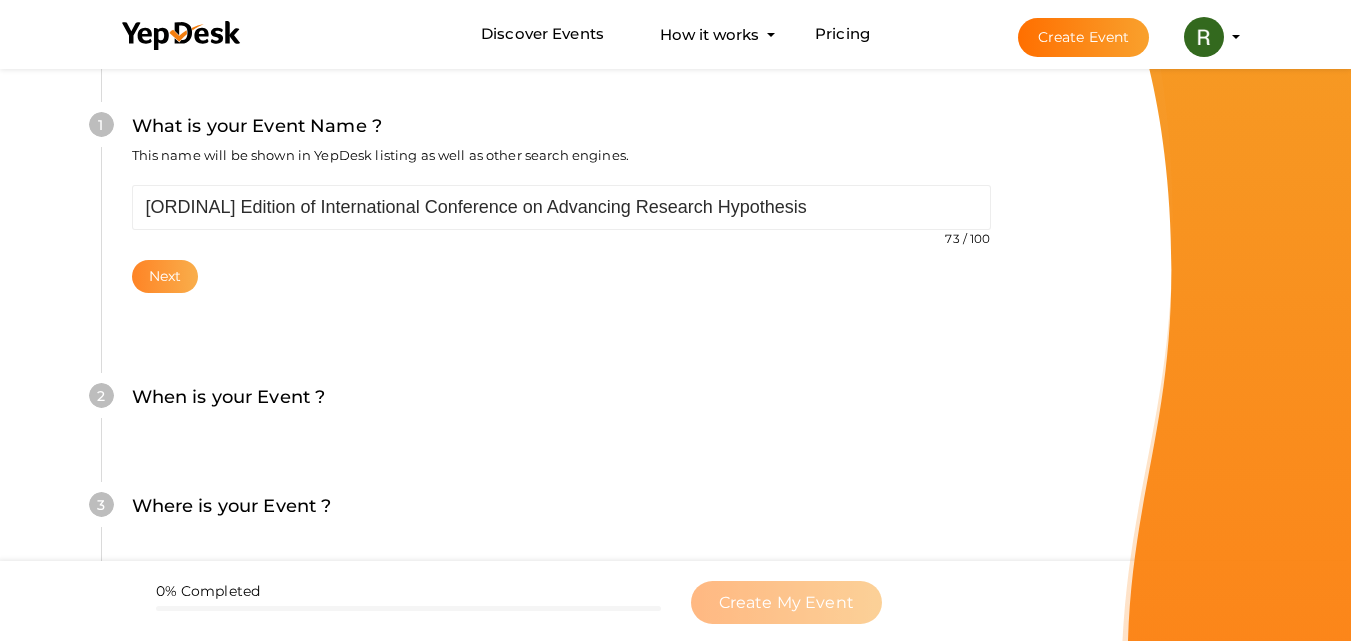 click on "Next" at bounding box center [165, 276] 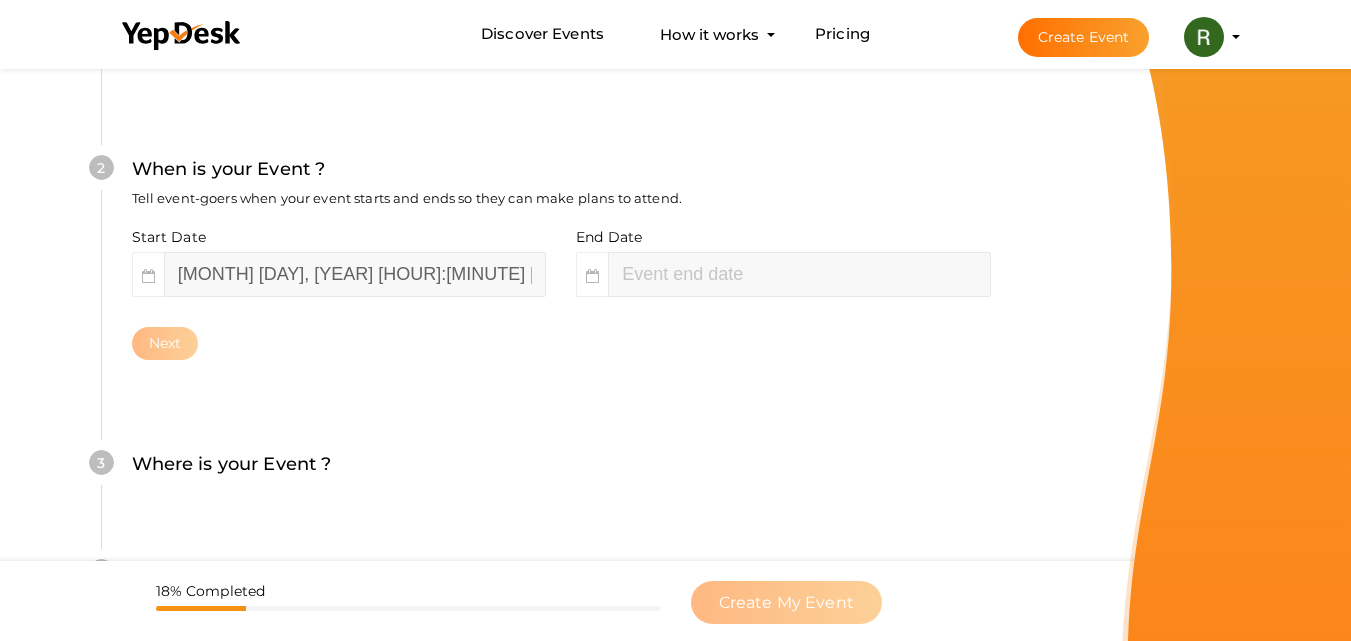scroll, scrollTop: 460, scrollLeft: 0, axis: vertical 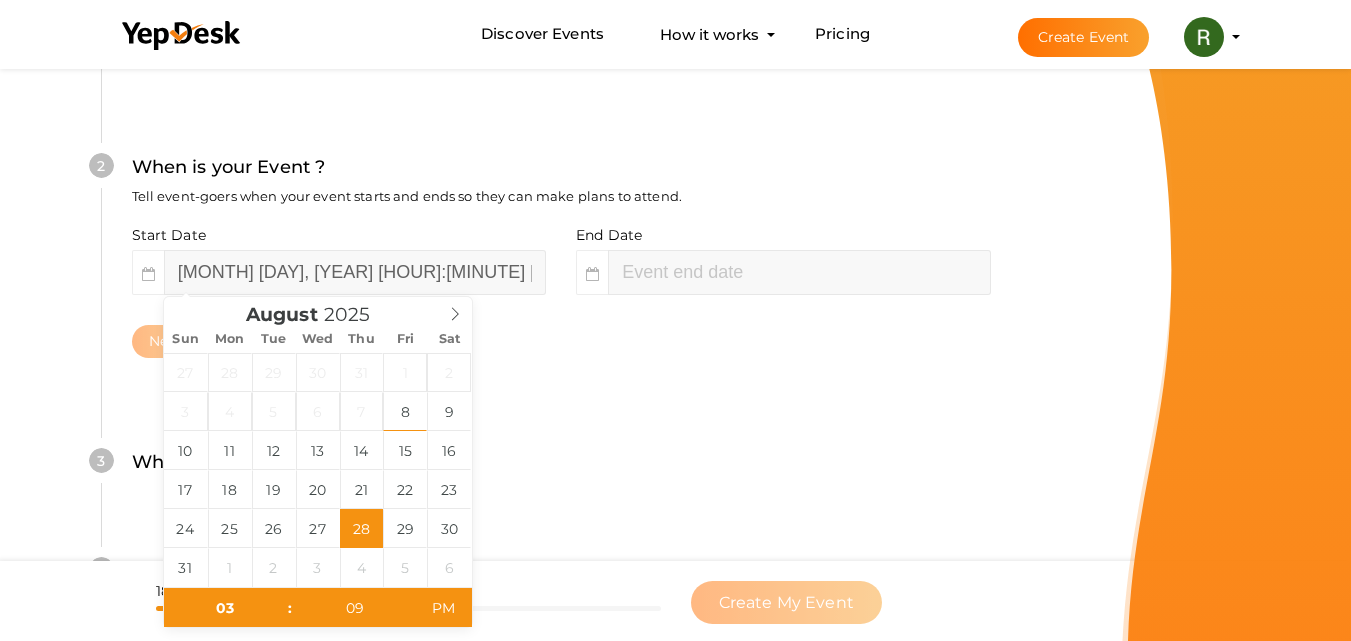 click on ":" at bounding box center [290, 608] 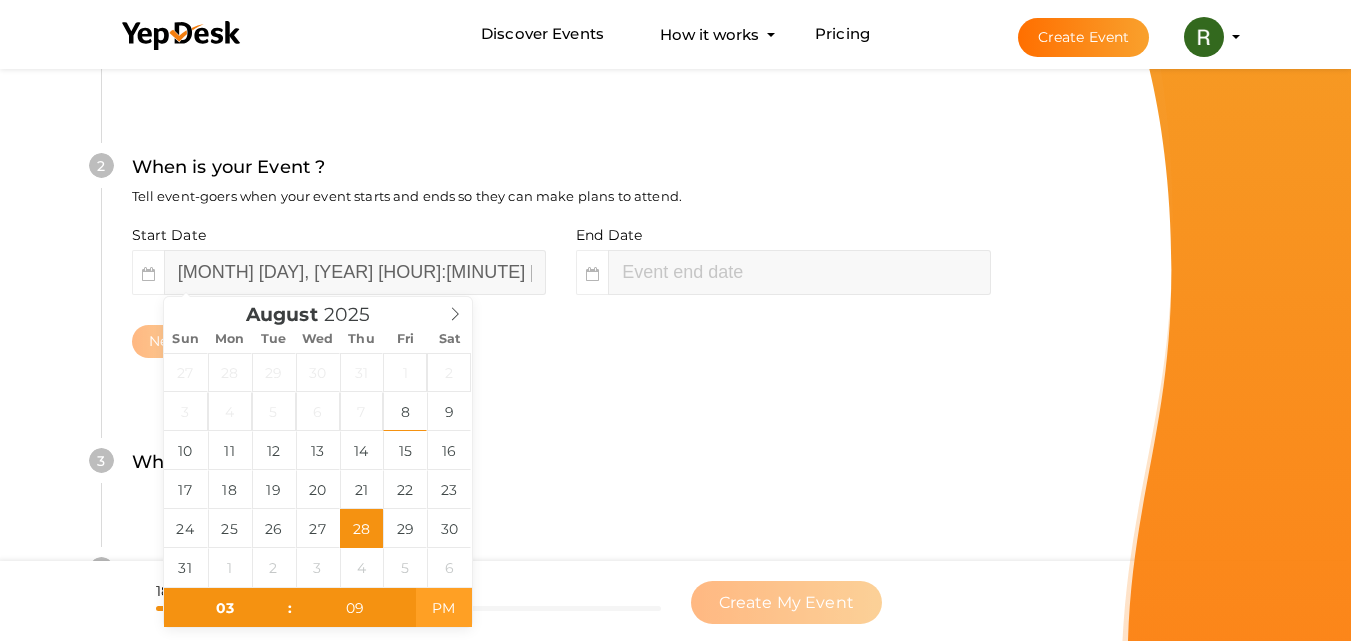 type on "[MONTH] [DAY], [YEAR] [HOUR]:[MINUTE] [AM/PM]" 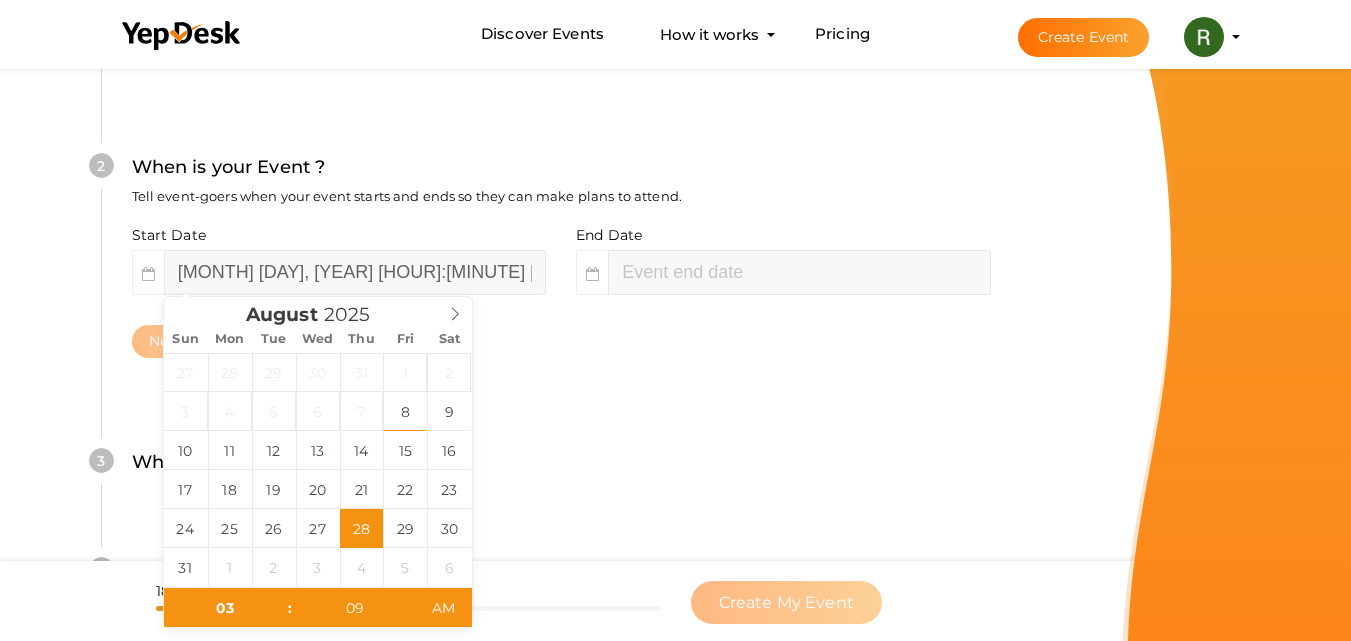 click on ":" at bounding box center (290, 608) 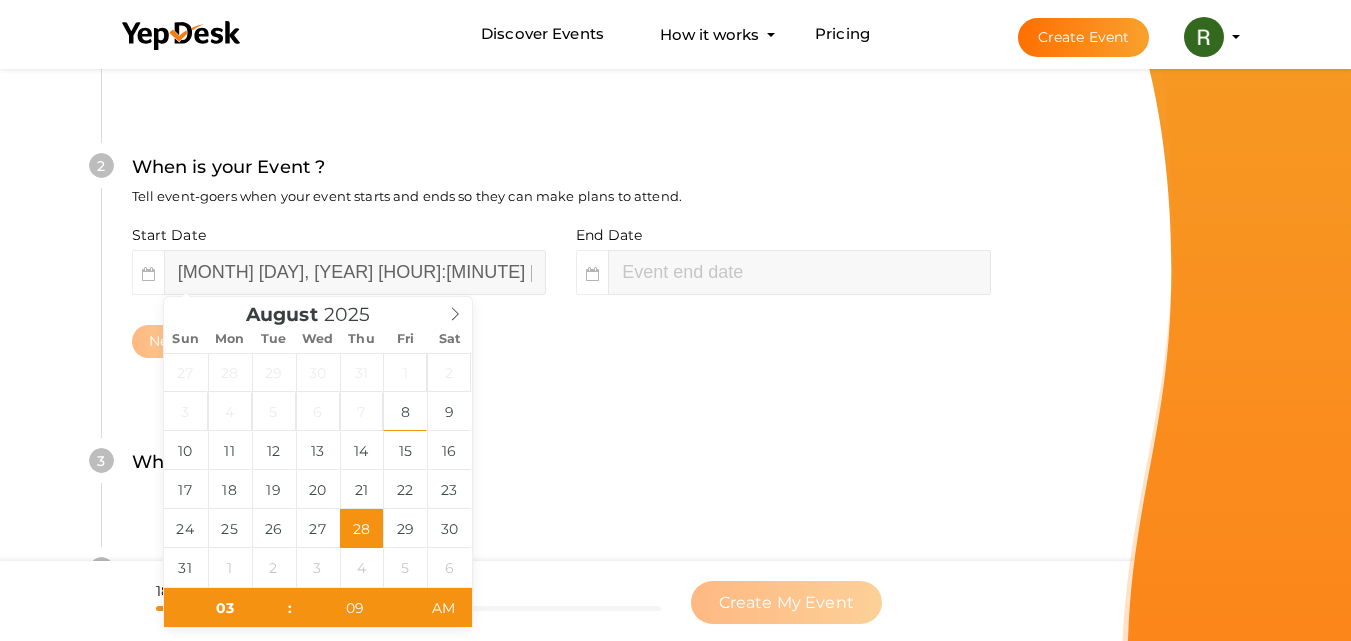 click on ":" at bounding box center (290, 608) 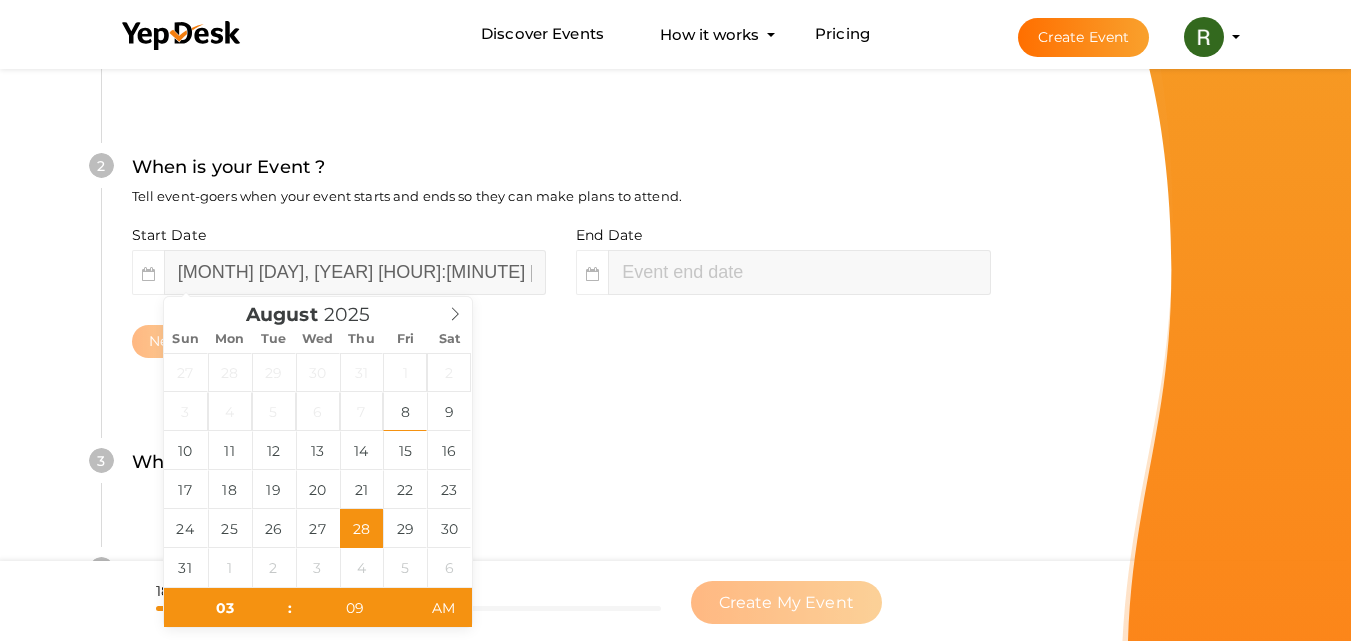 click on ":" at bounding box center (290, 608) 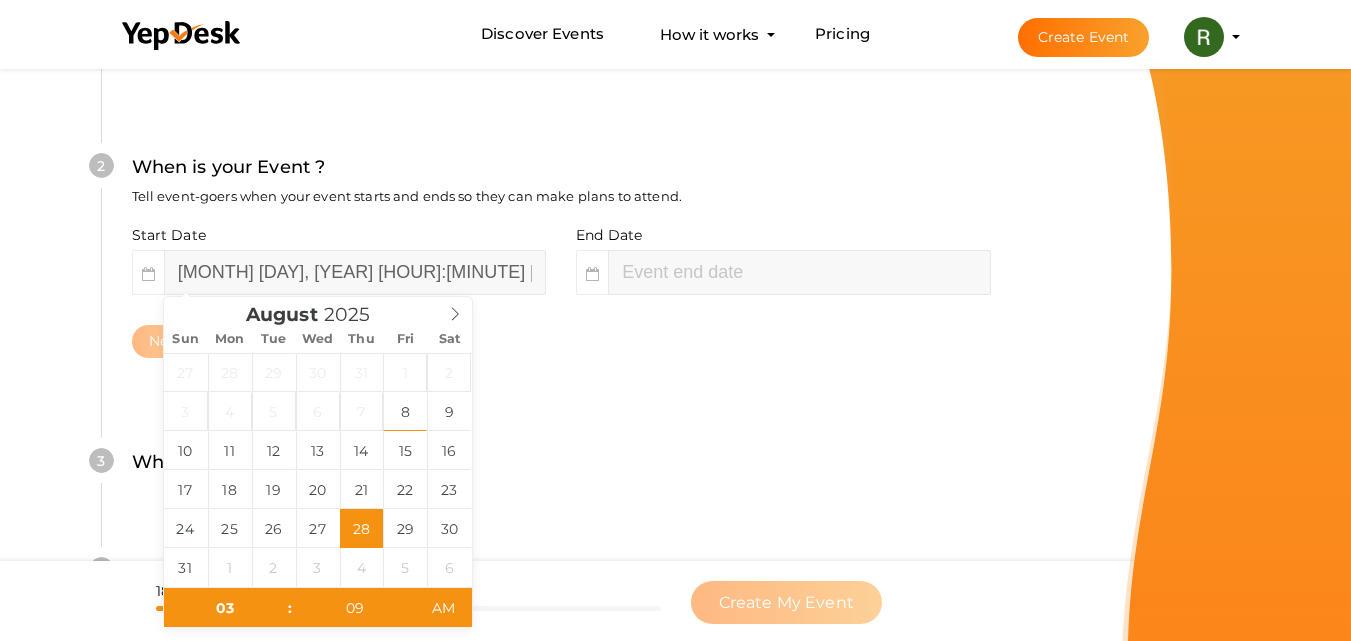 click on ":" at bounding box center [290, 608] 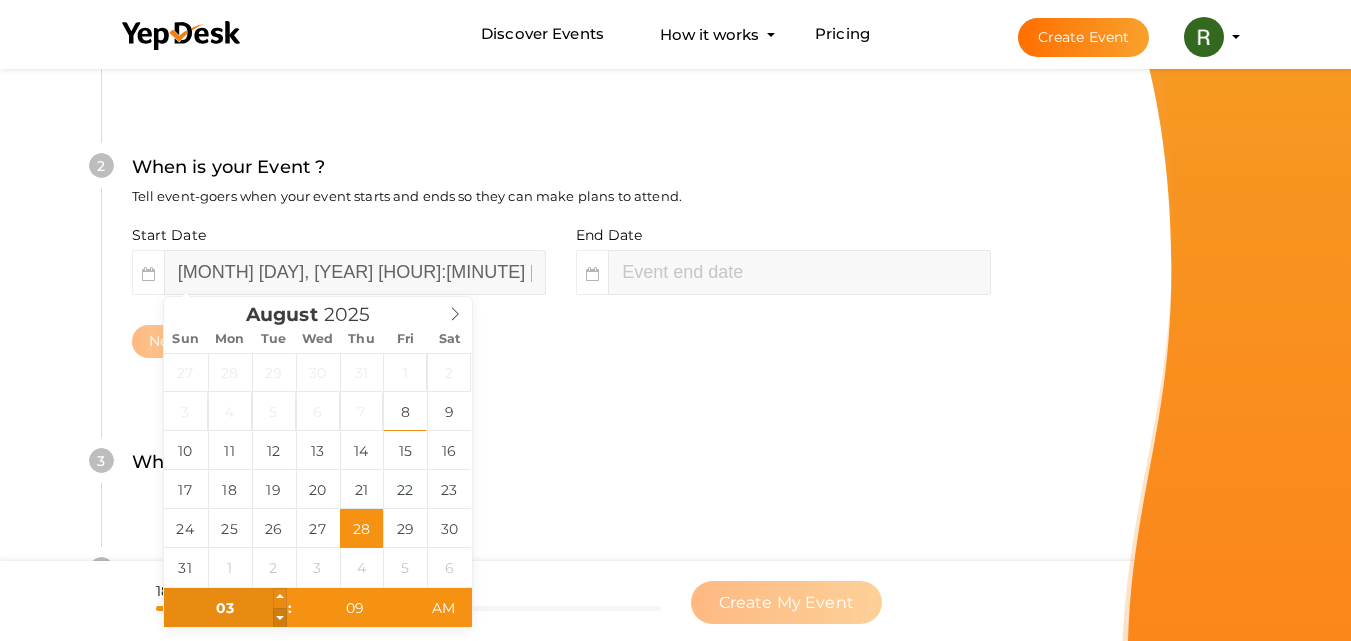 type on "02" 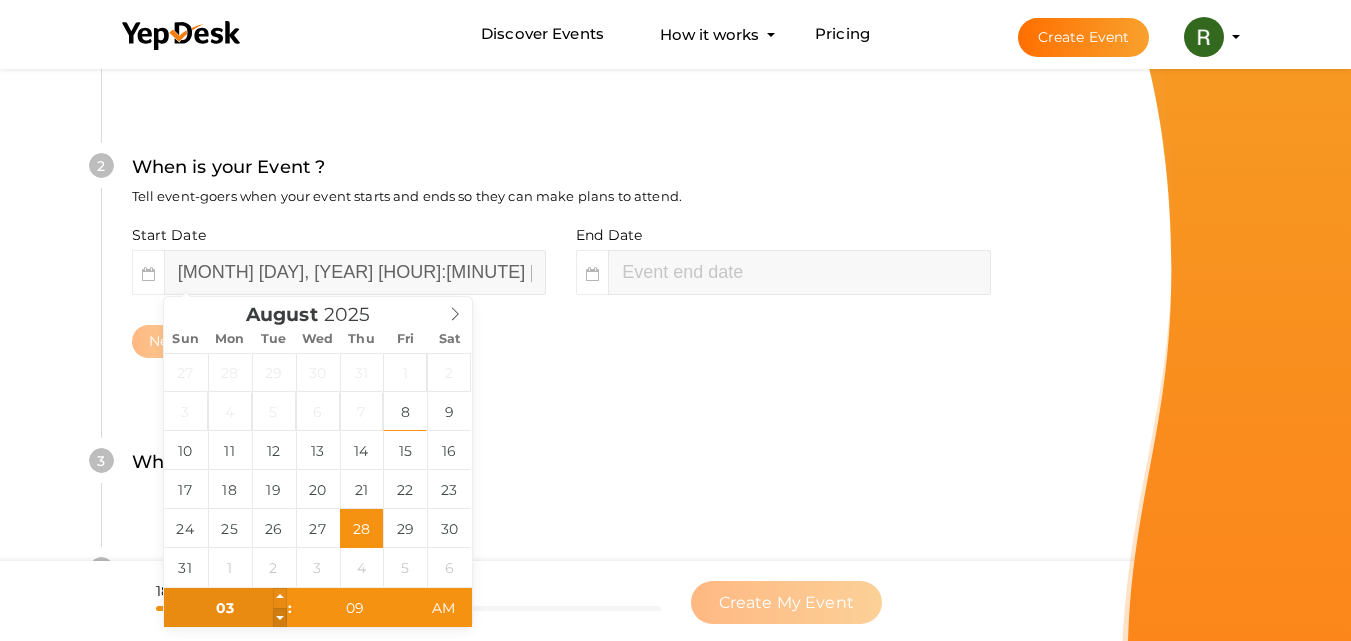 type on "[MONTH] [DAY], [YEAR] [HOUR]:[MINUTE] [AM/PM]" 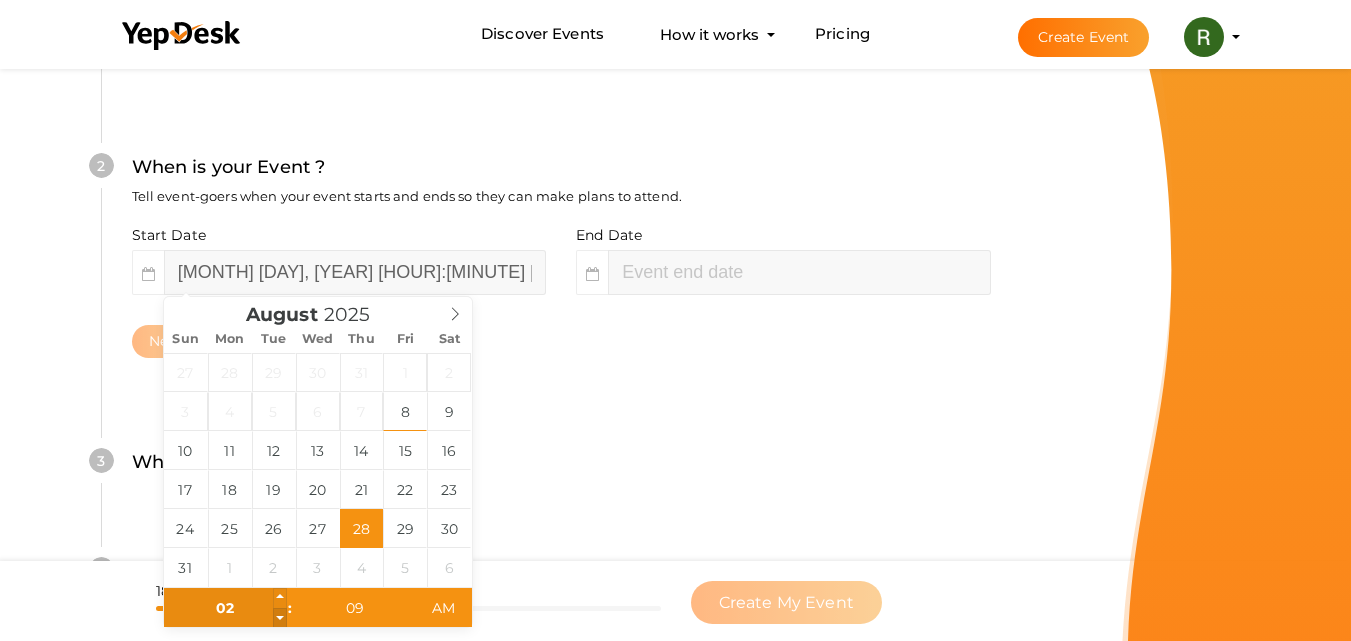 click at bounding box center [280, 618] 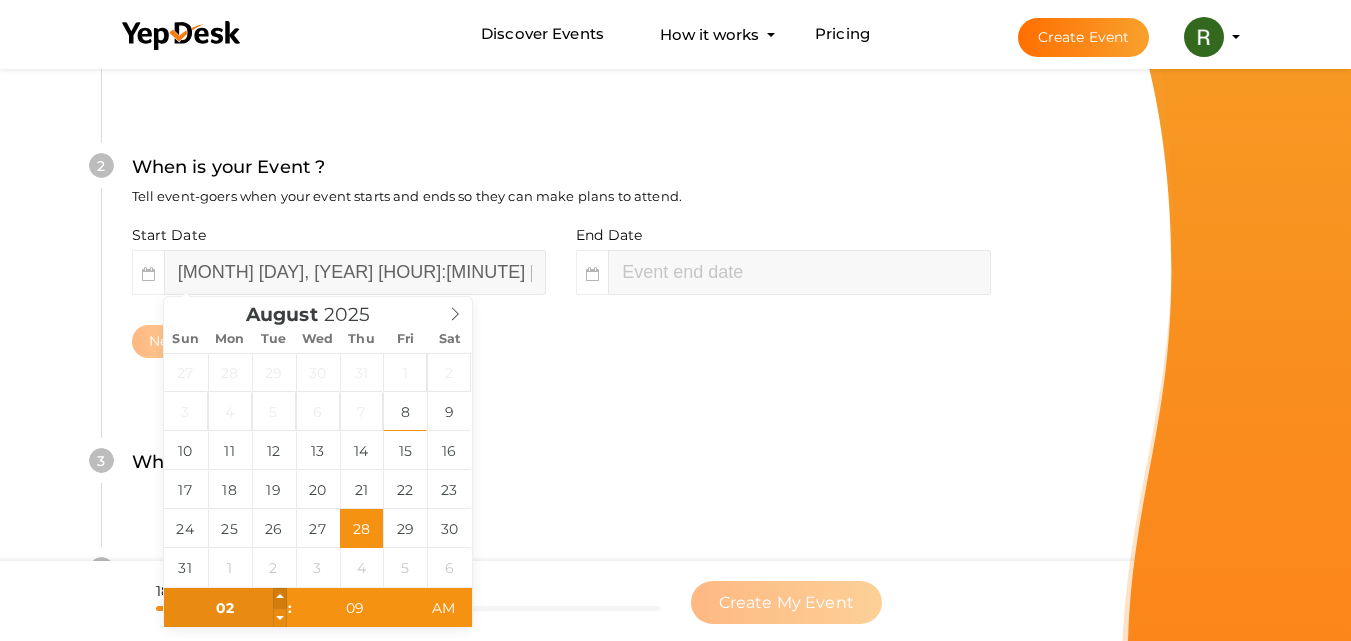 type on "03" 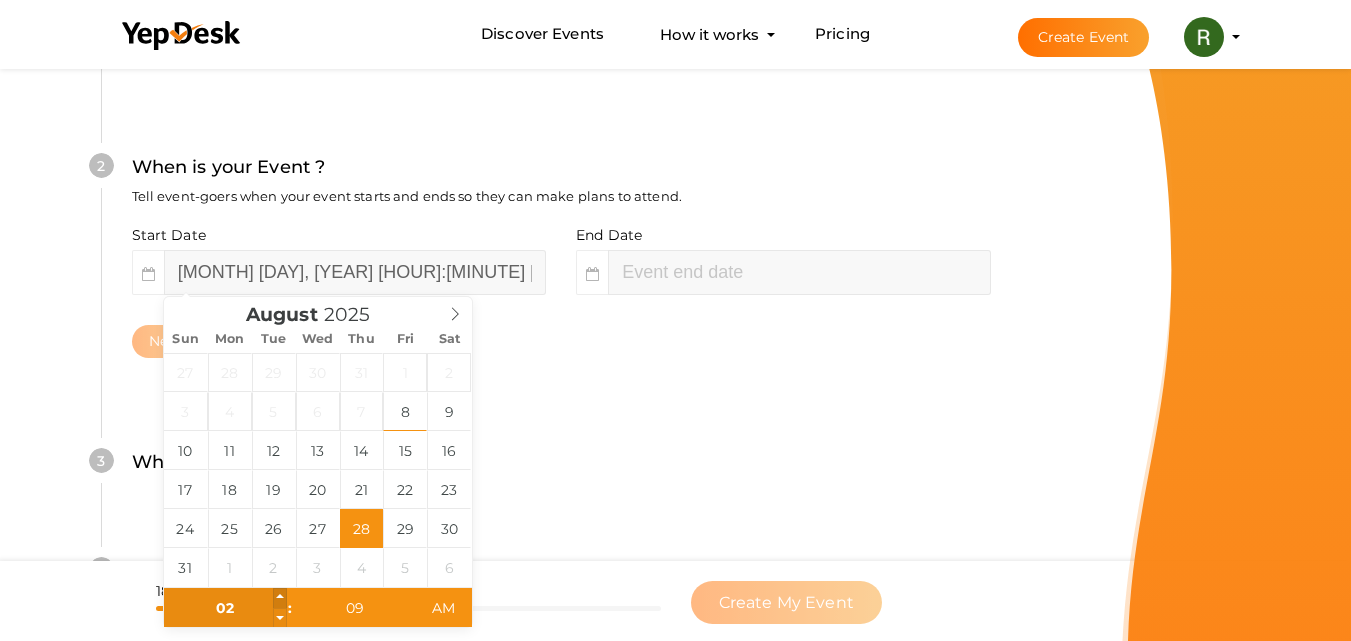 type on "[MONTH] [DAY], [YEAR] [HOUR]:[MINUTE] [AM/PM]" 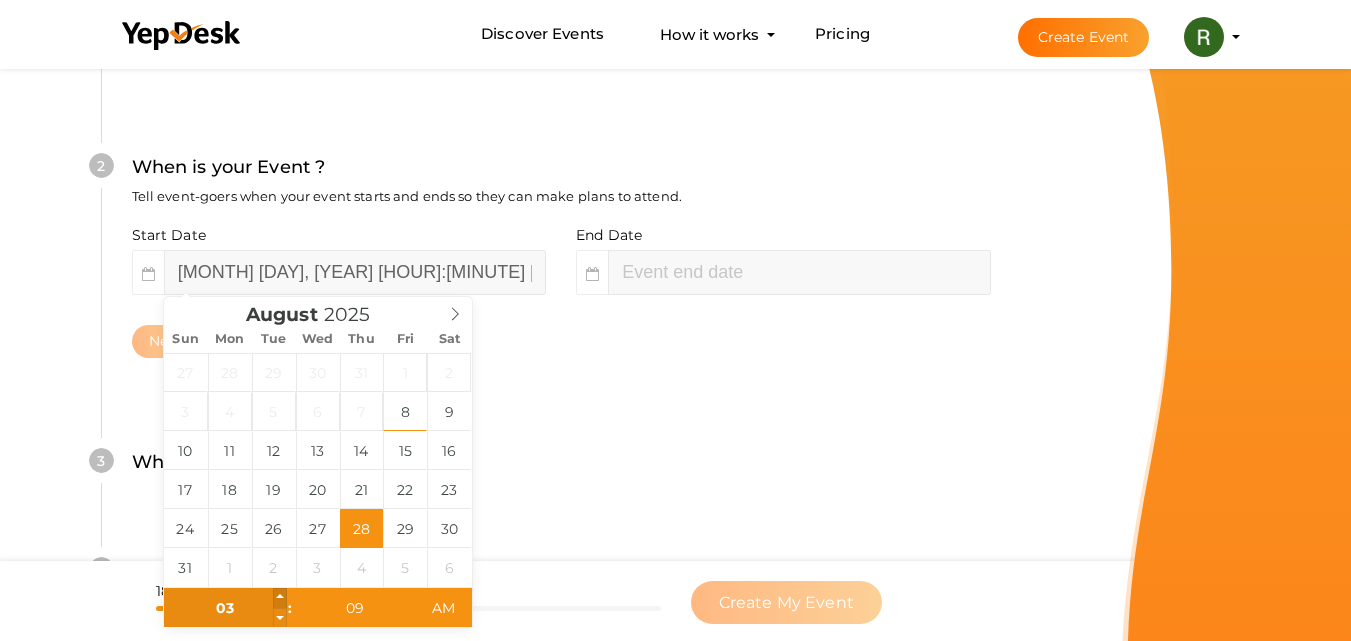 click at bounding box center (280, 598) 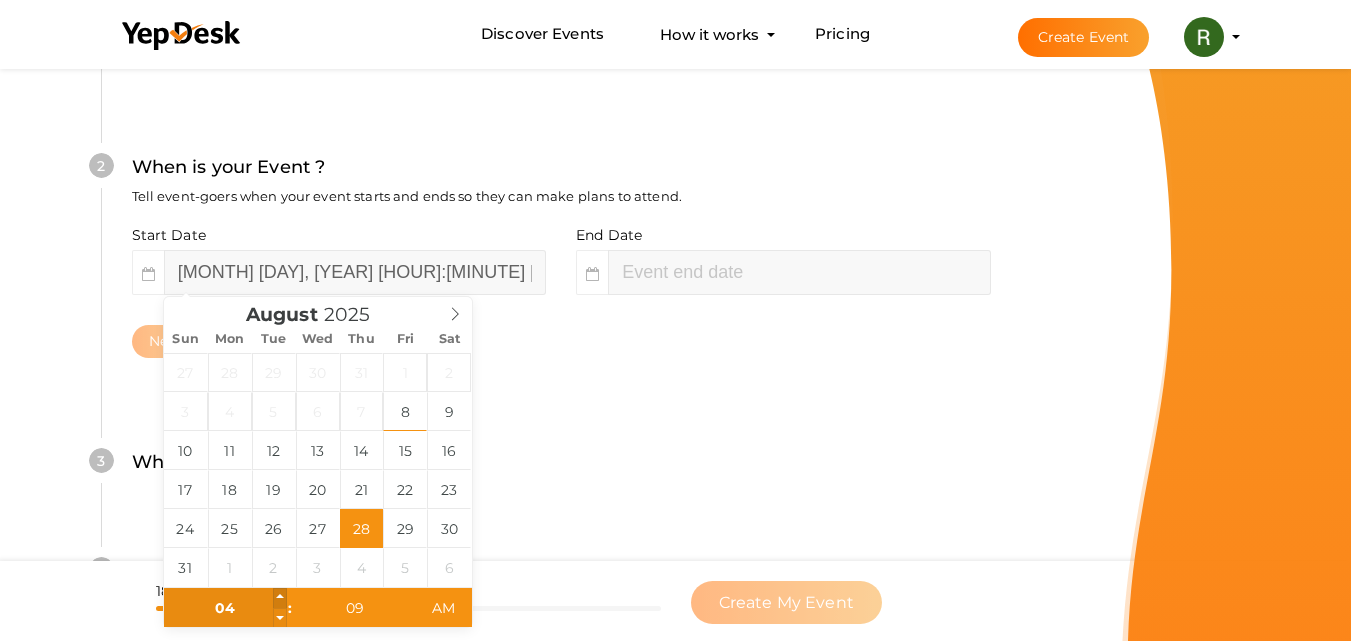 click at bounding box center [280, 598] 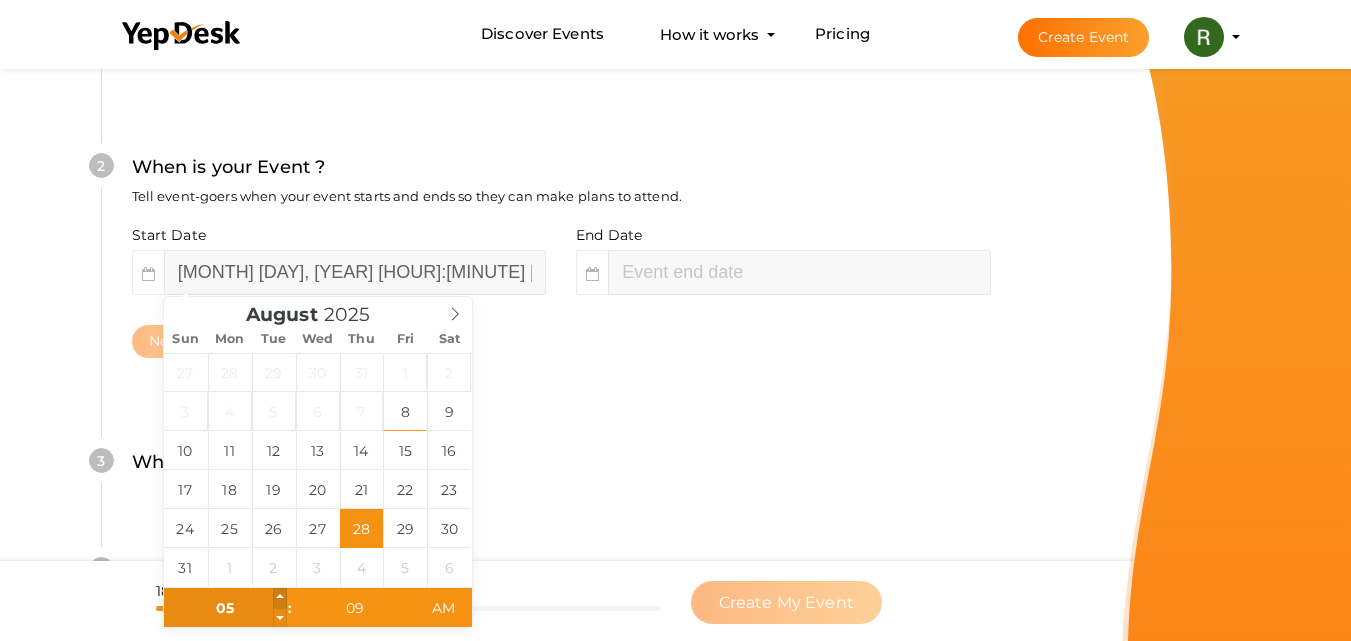 click at bounding box center [280, 598] 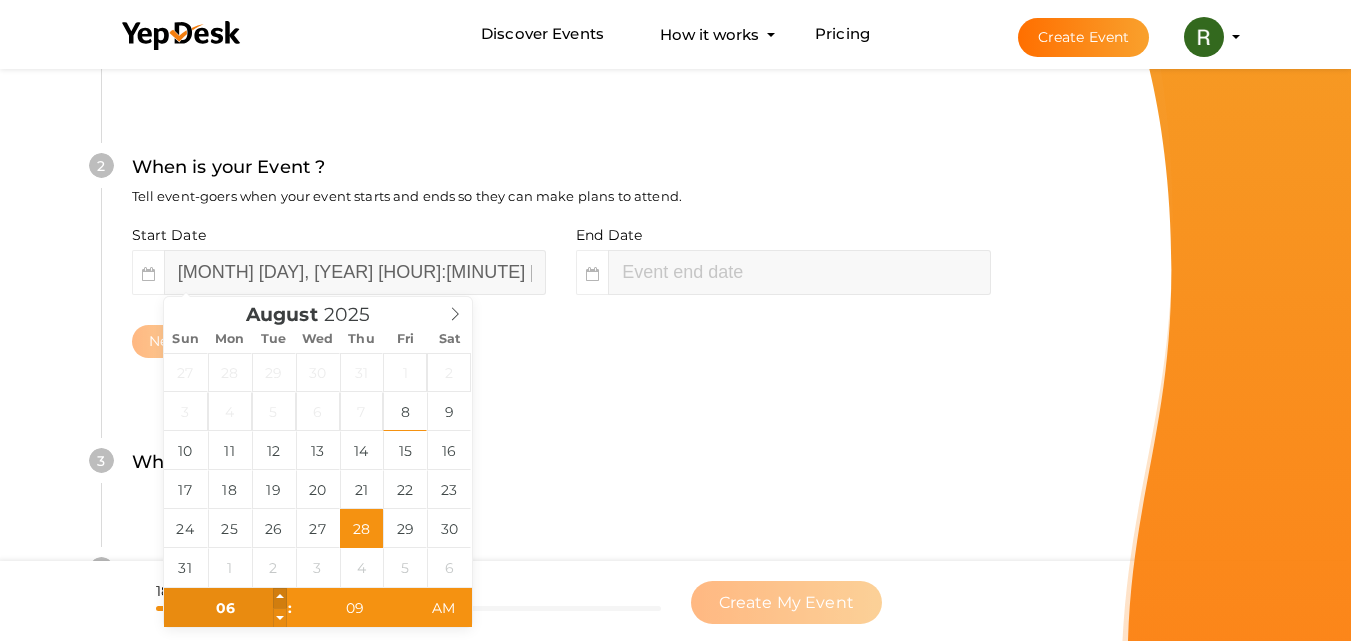 click at bounding box center [280, 598] 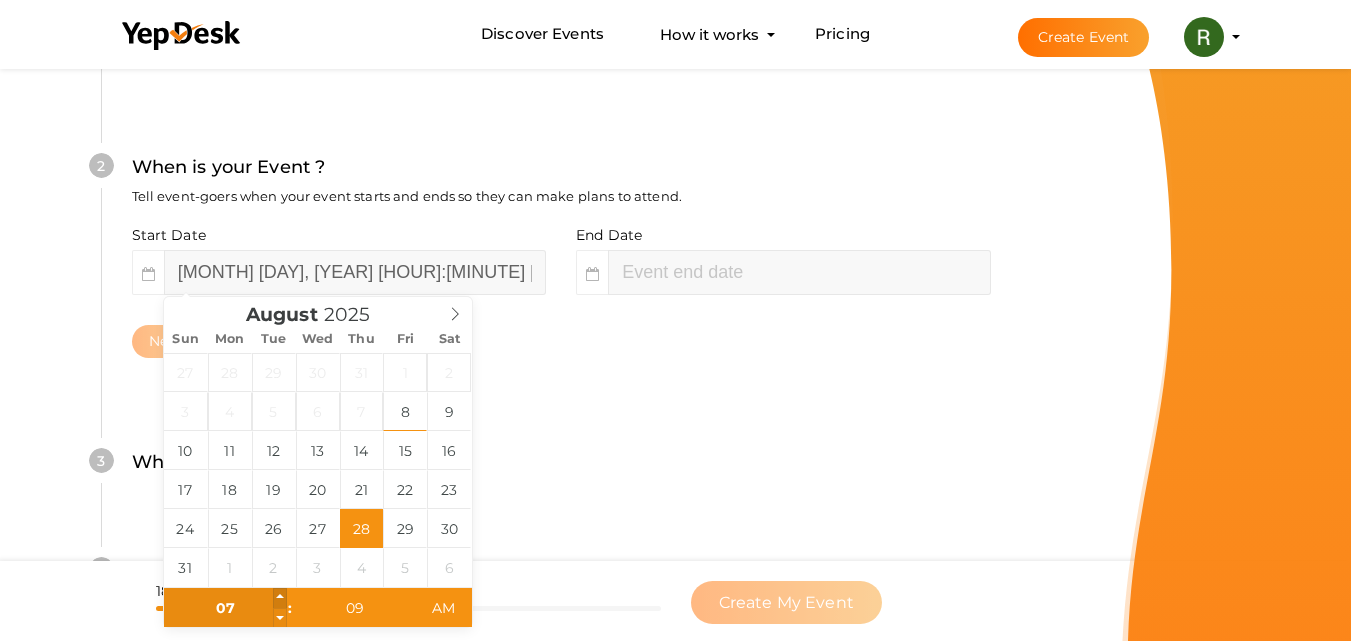 click at bounding box center [280, 598] 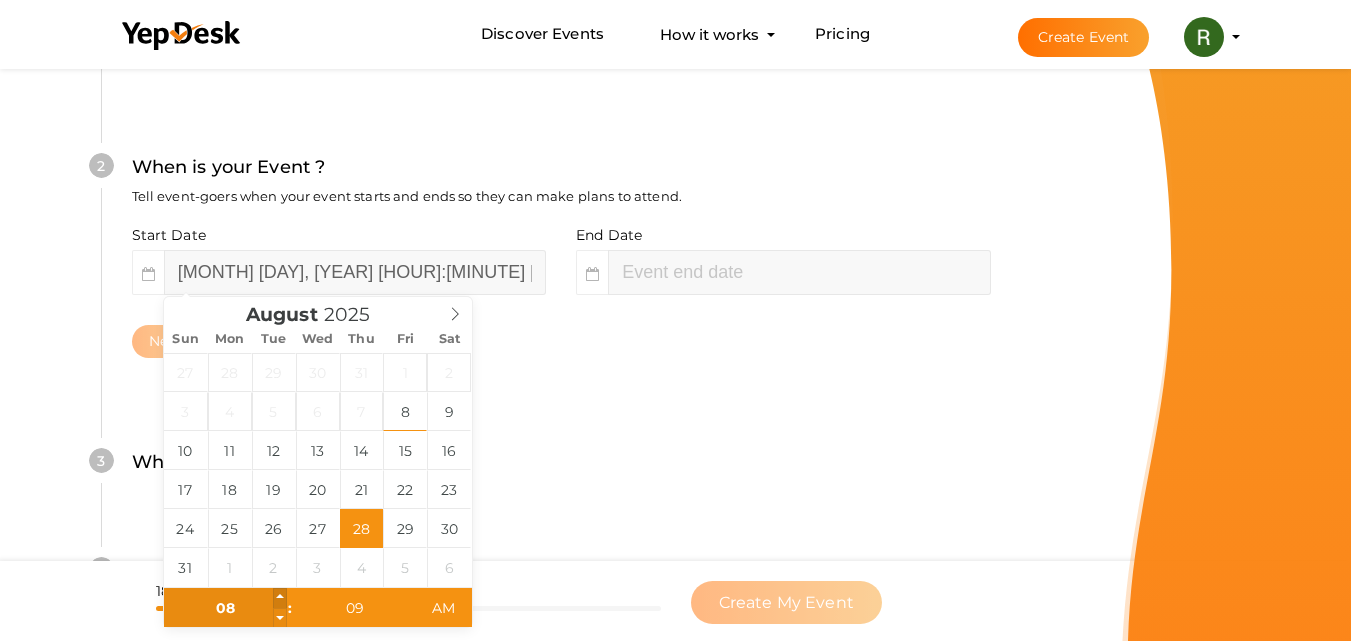 click at bounding box center (280, 598) 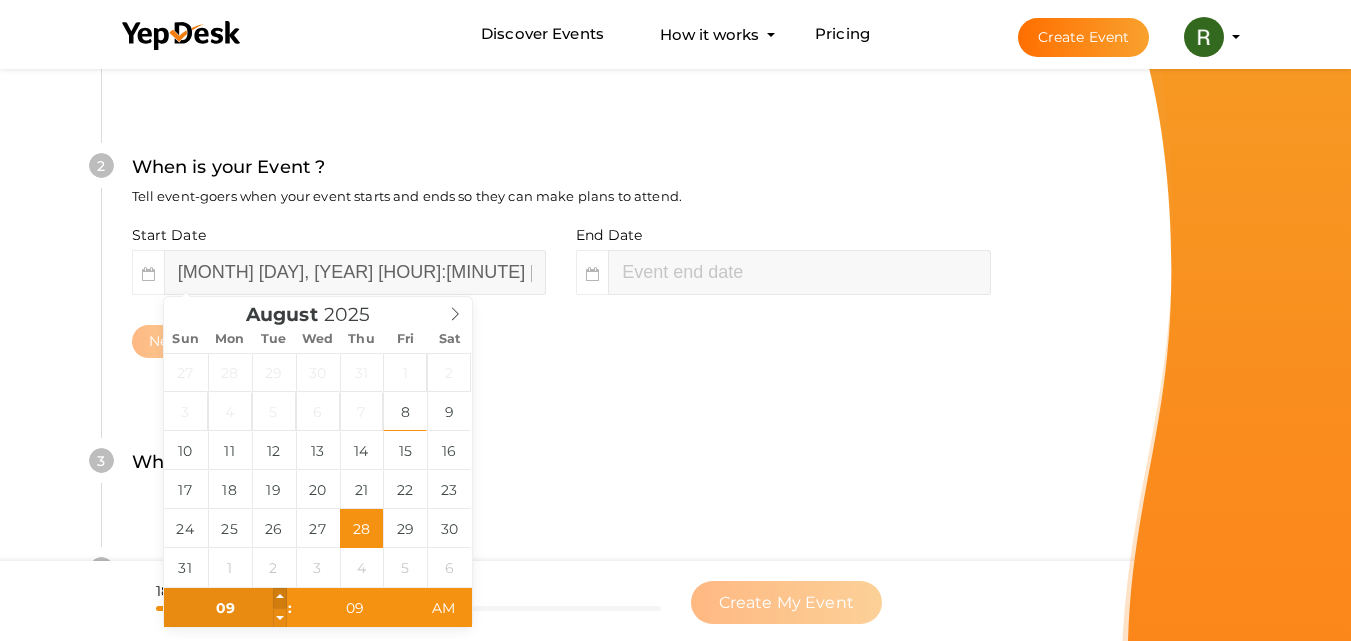 click at bounding box center [280, 598] 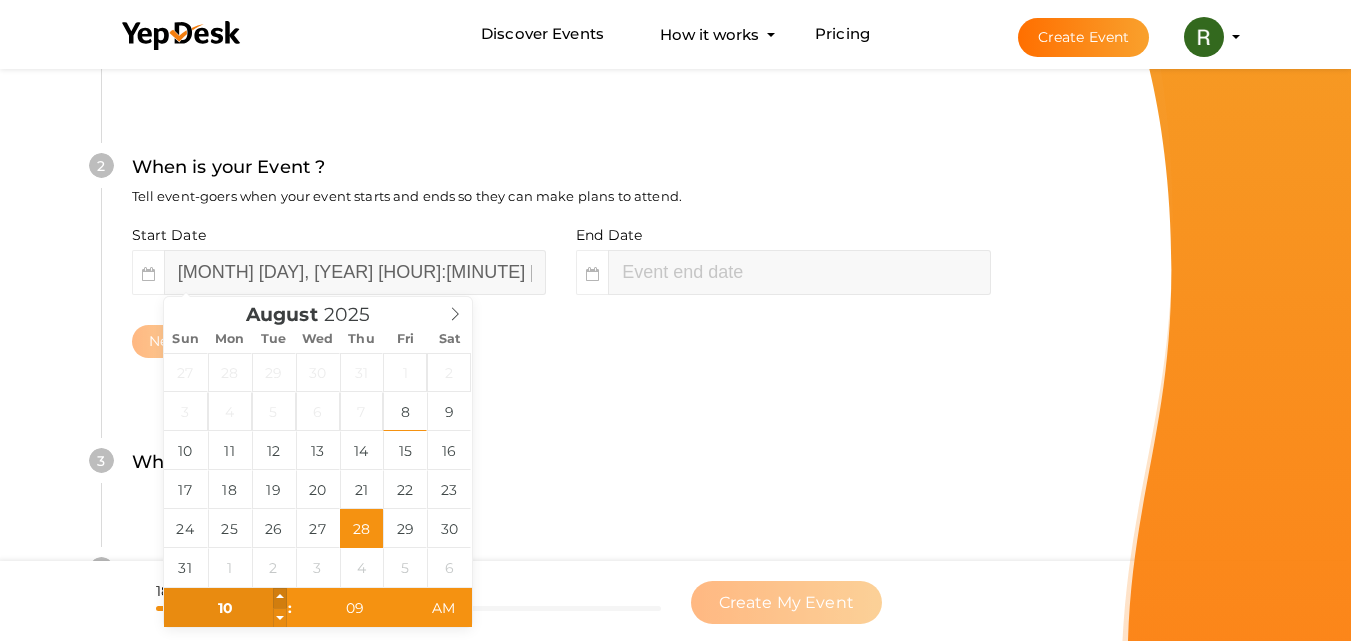 click at bounding box center [280, 598] 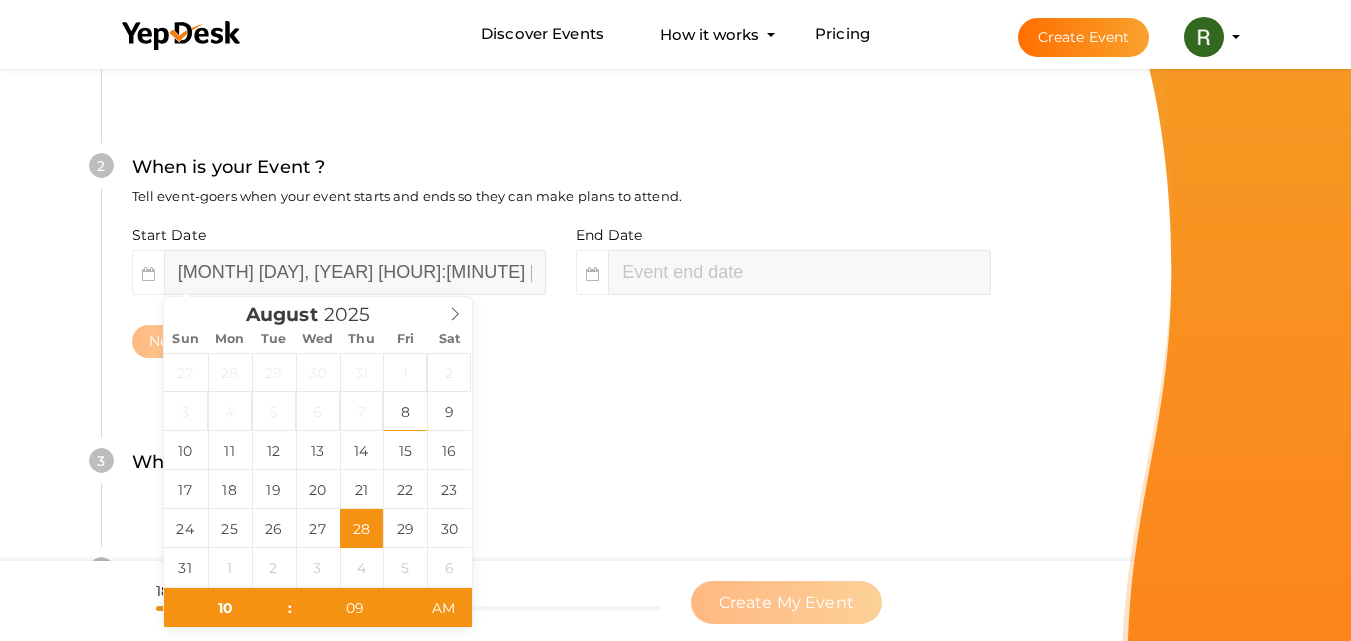 click on "3
Where is
your Event ?
Tell
event-goers where your event location is.
Venue
Online
Event
Sorry!
Couldn't find location. Please choose one from suggestions.
Required
event location address.
Next" at bounding box center [561, 472] 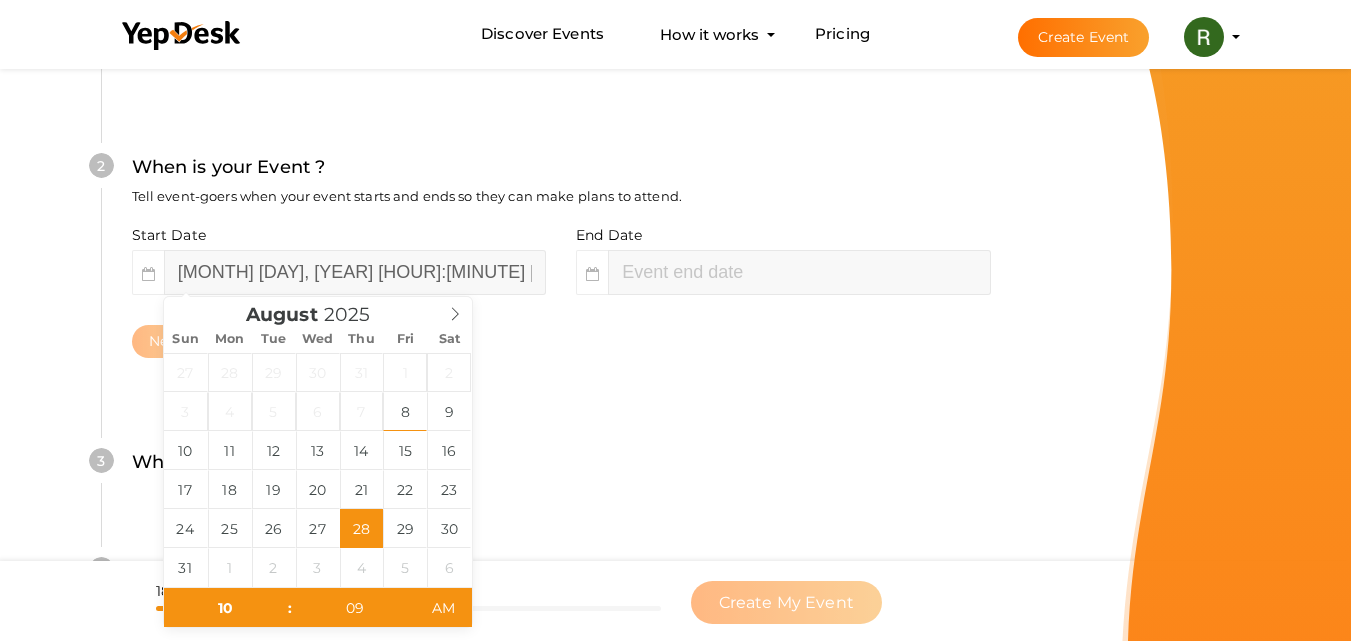 type on "09" 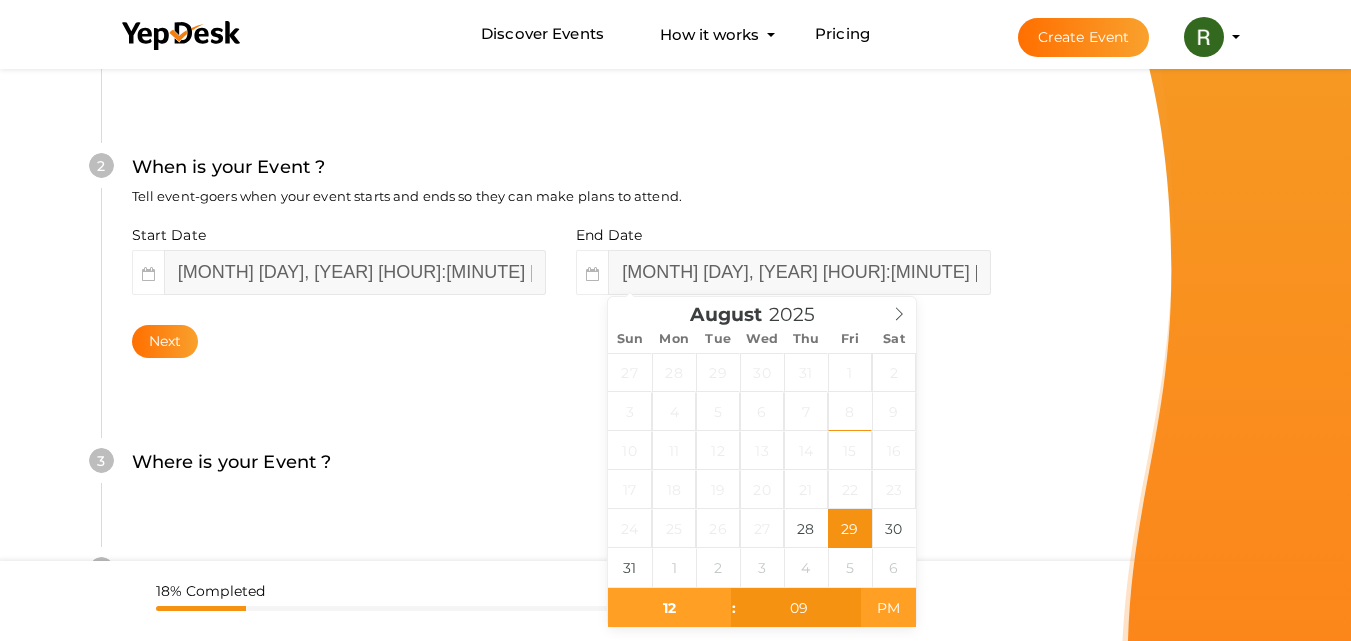 click on "PM" at bounding box center [888, 608] 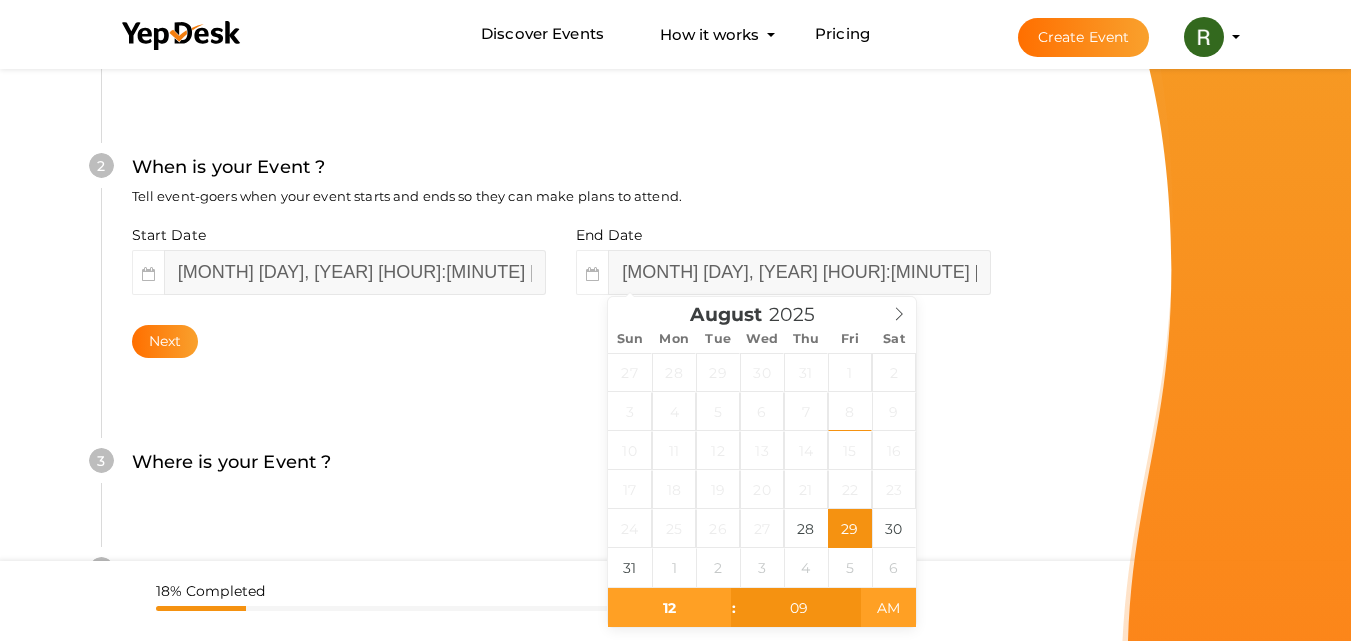 type on "[MONTH] [DAY], [YEAR] [HOUR]:[MINUTE] [AM/PM]" 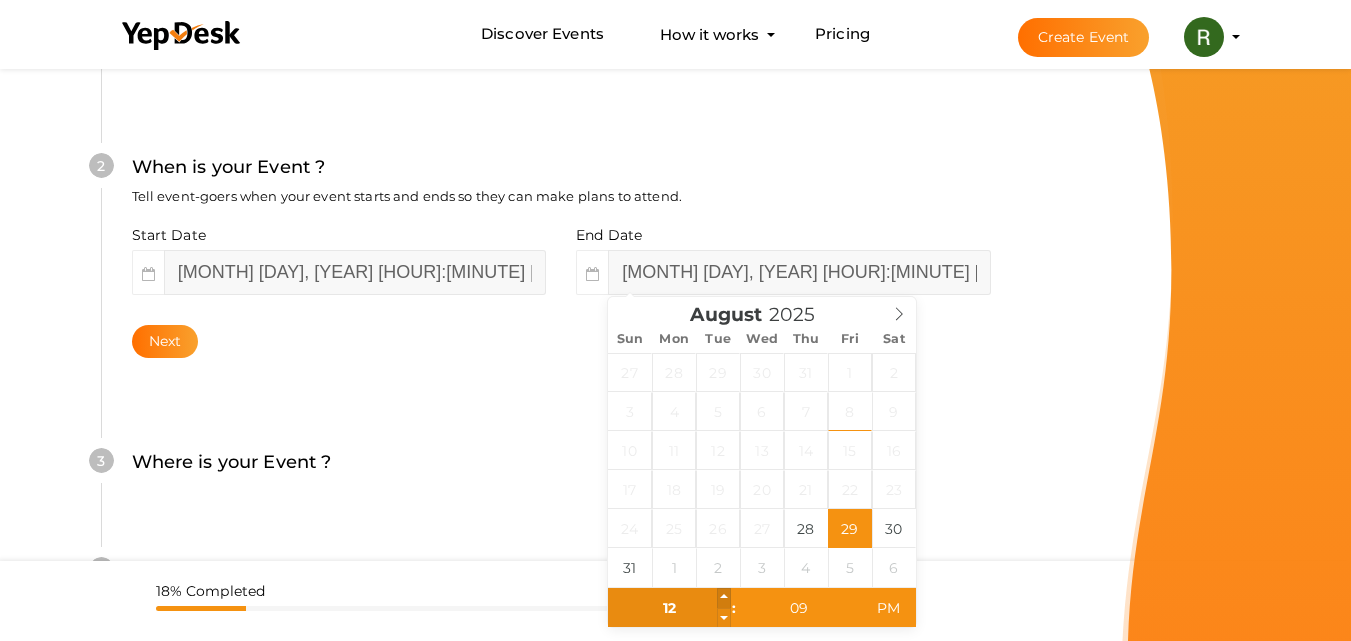 type on "01" 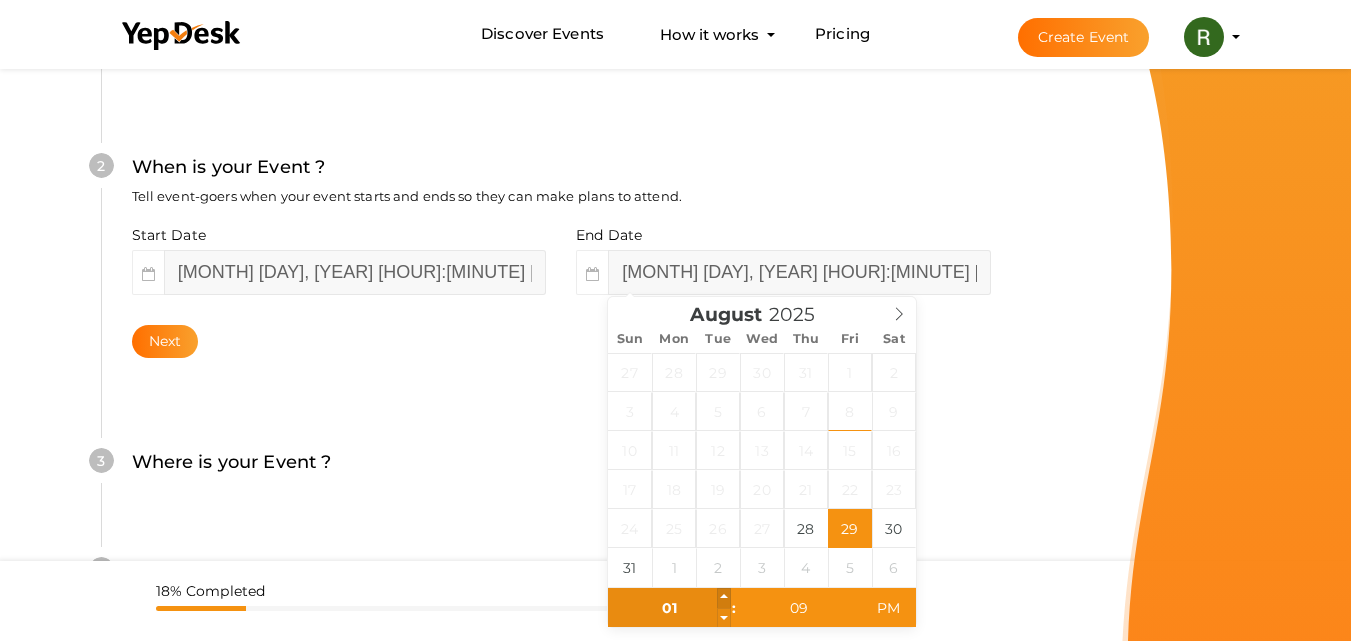 click at bounding box center [724, 598] 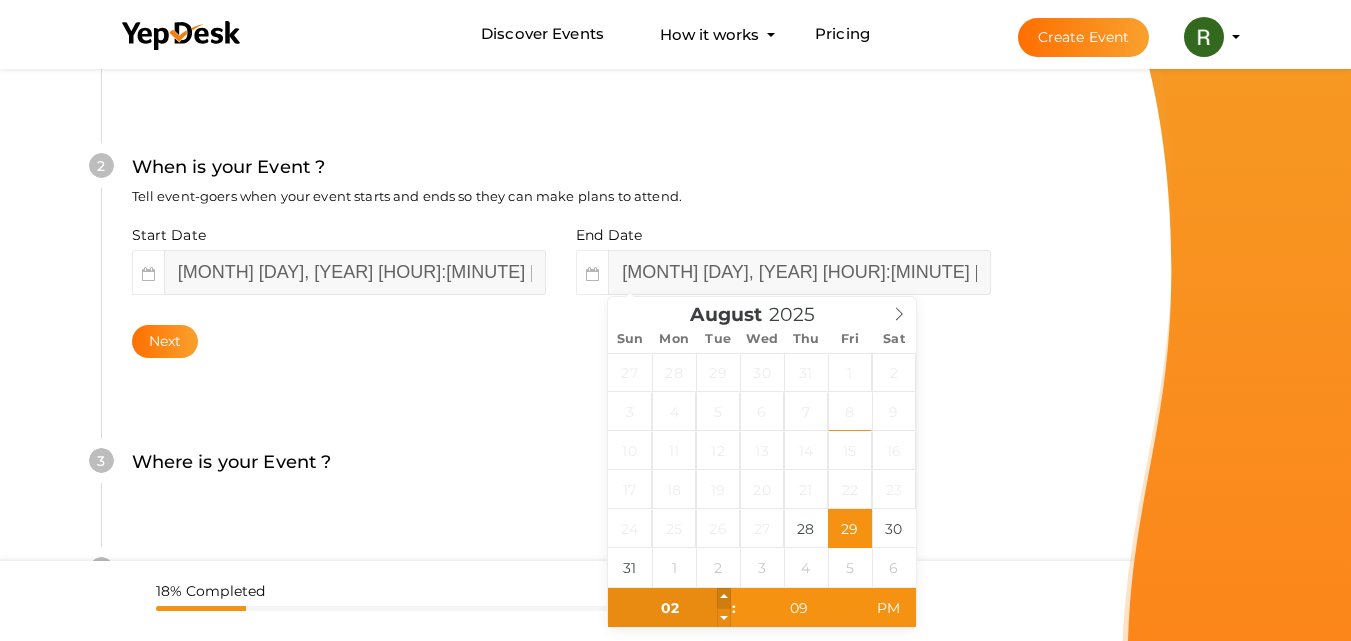 click at bounding box center (724, 598) 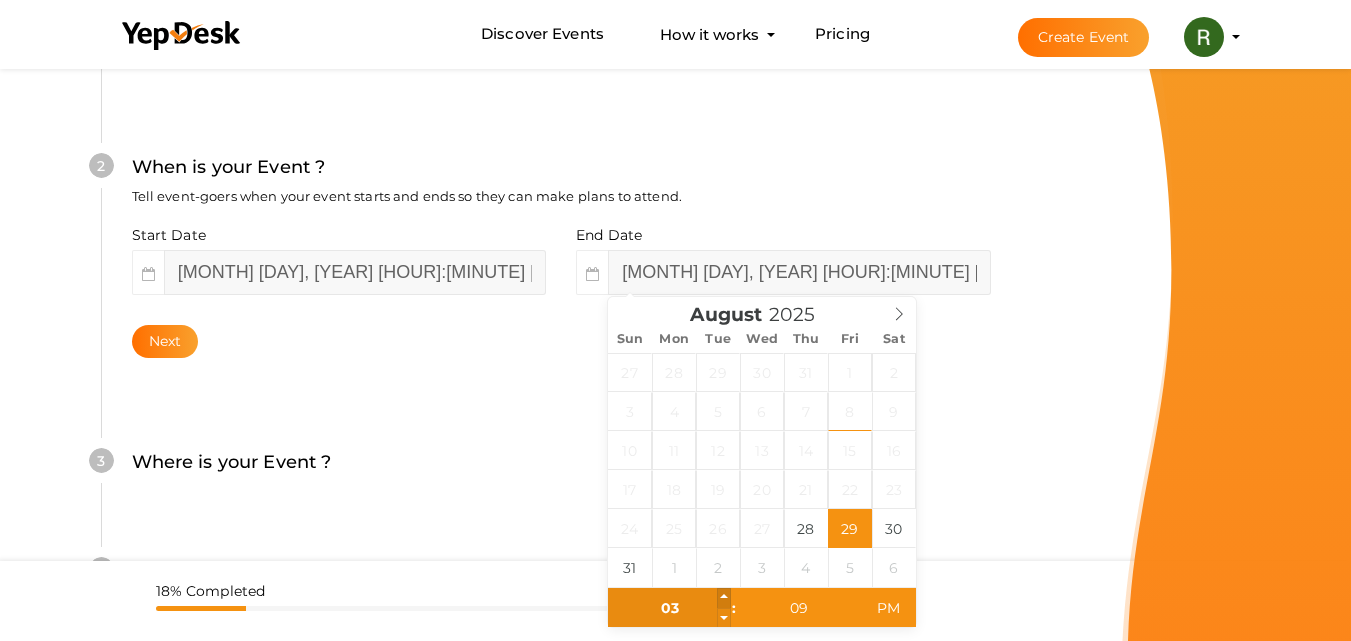 click at bounding box center (724, 598) 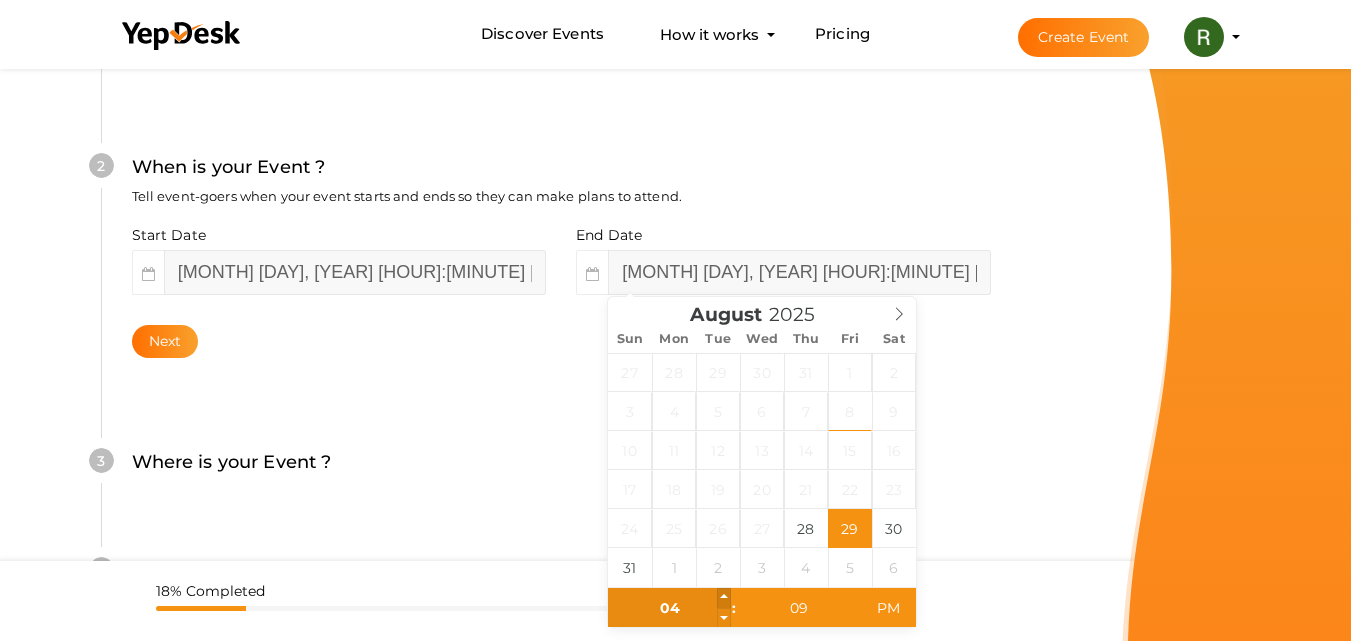 click at bounding box center (724, 598) 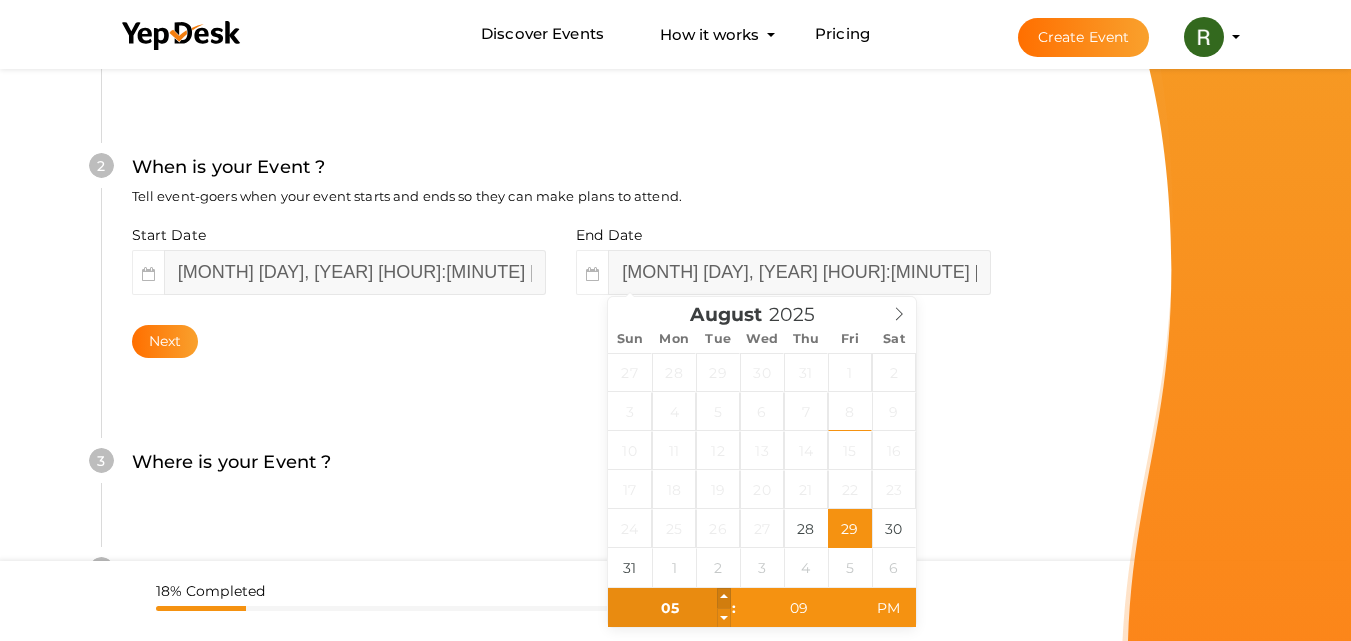 click at bounding box center [724, 598] 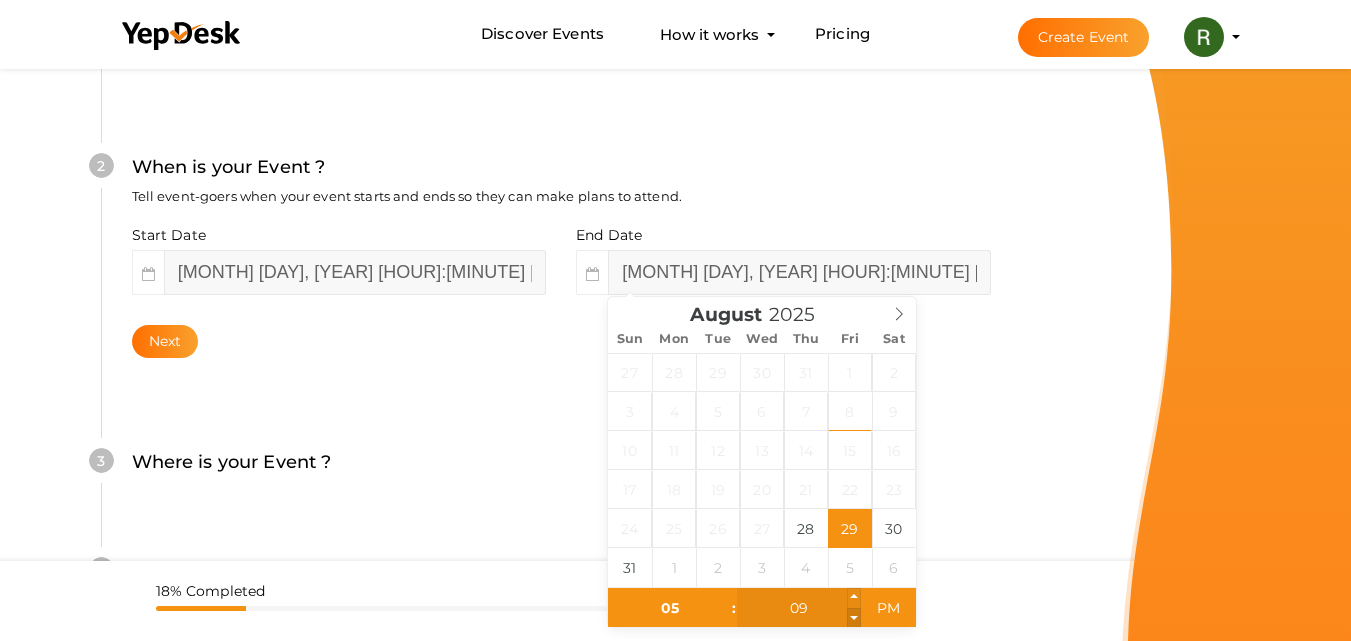 type on "08" 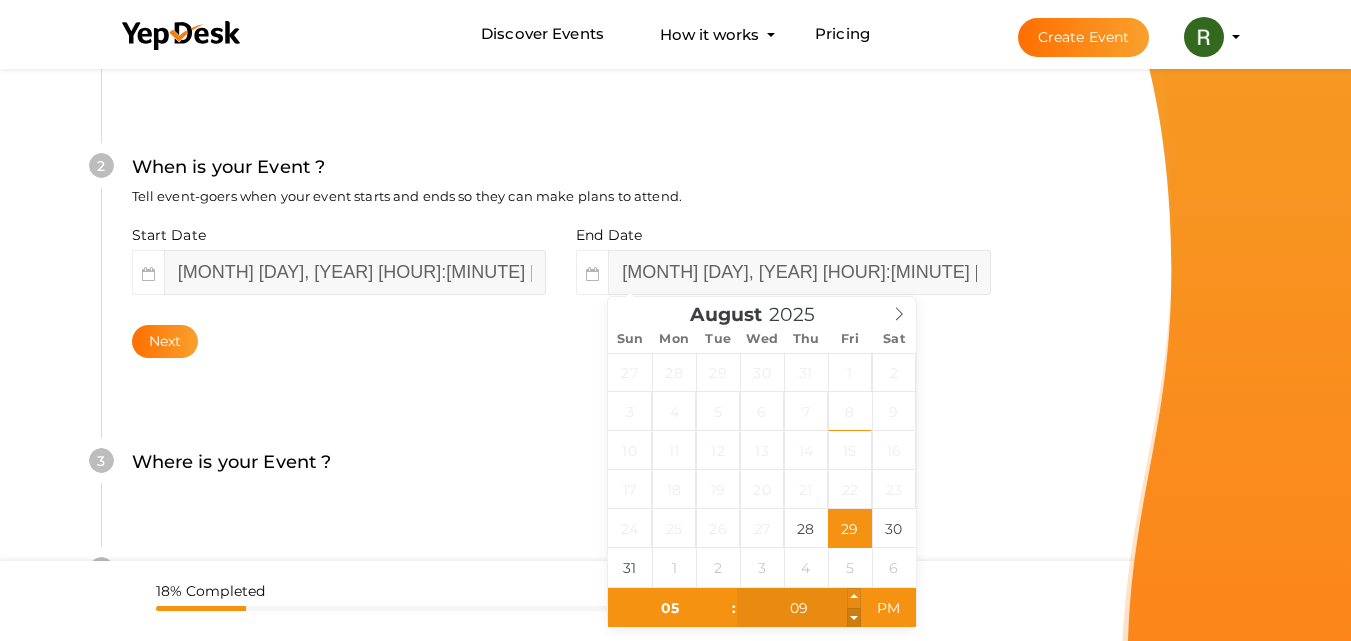 type on "[MONTH] [DAY], [YEAR] [HOUR]:[MINUTE] [AM/PM]" 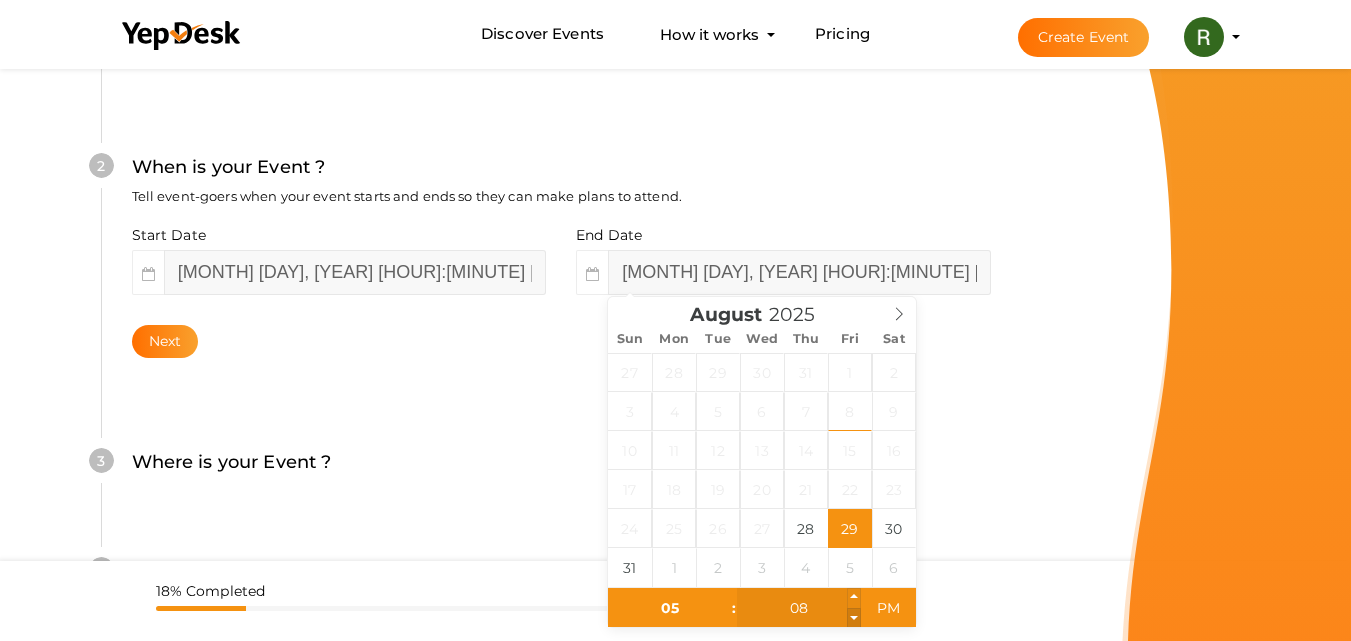 click at bounding box center [854, 618] 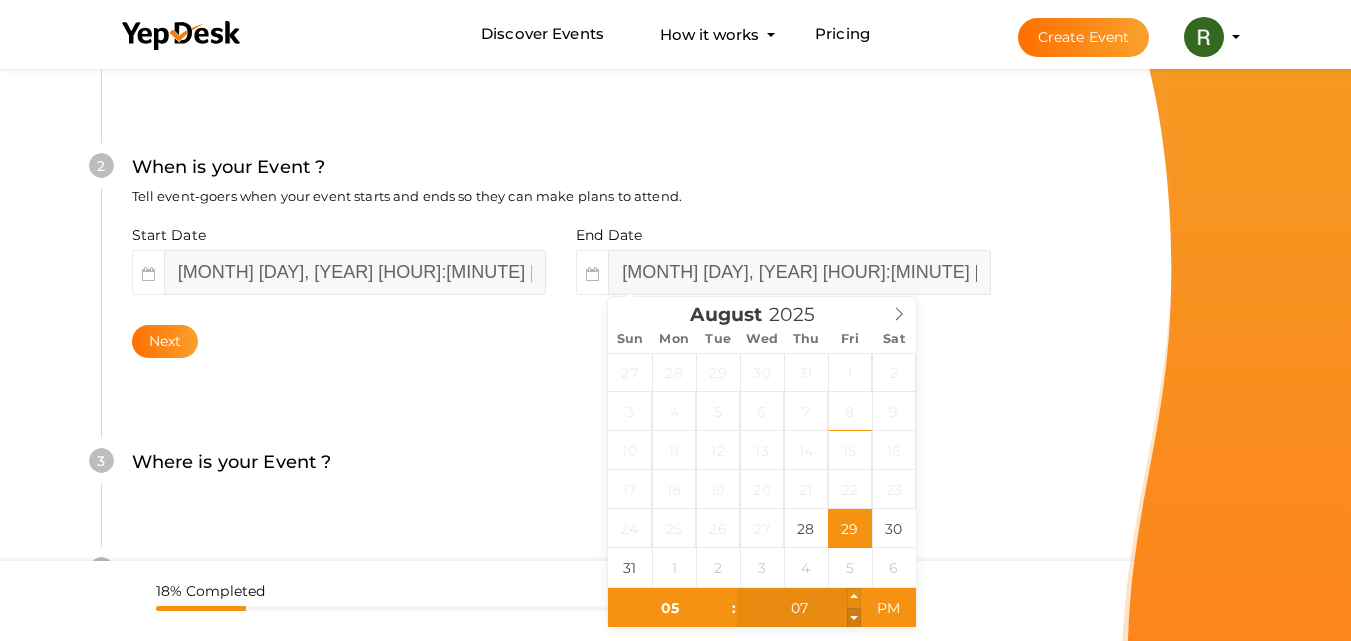 click at bounding box center [854, 618] 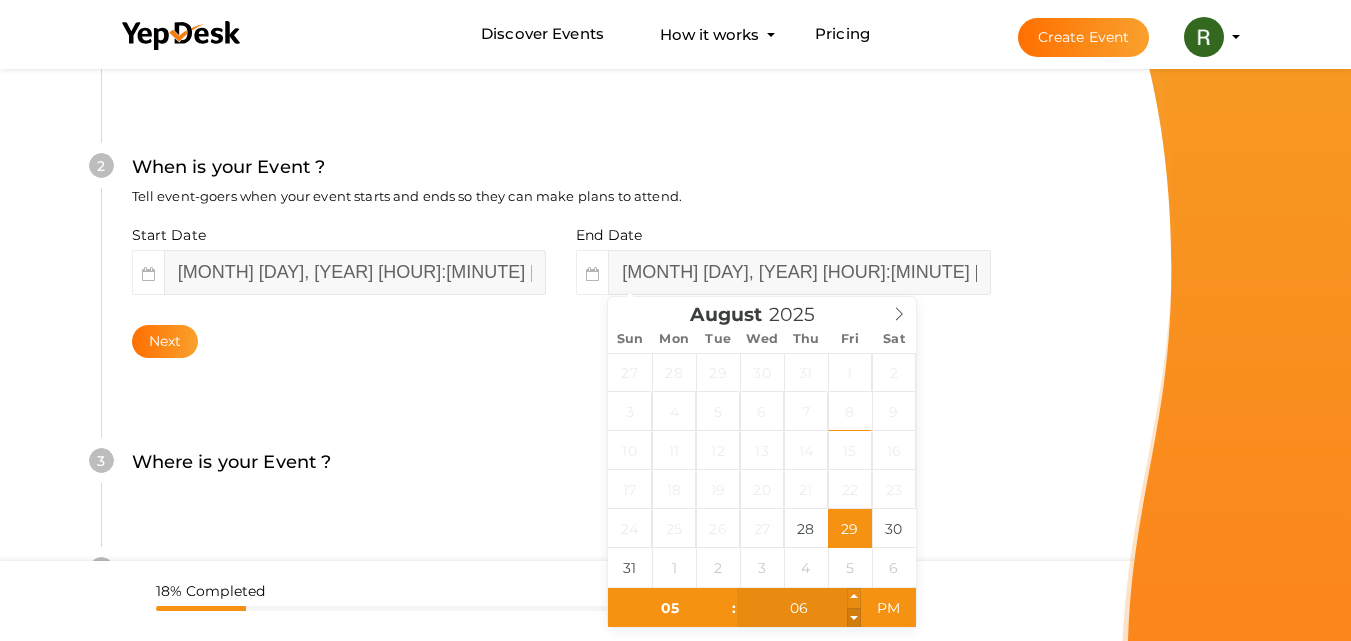 click at bounding box center [854, 618] 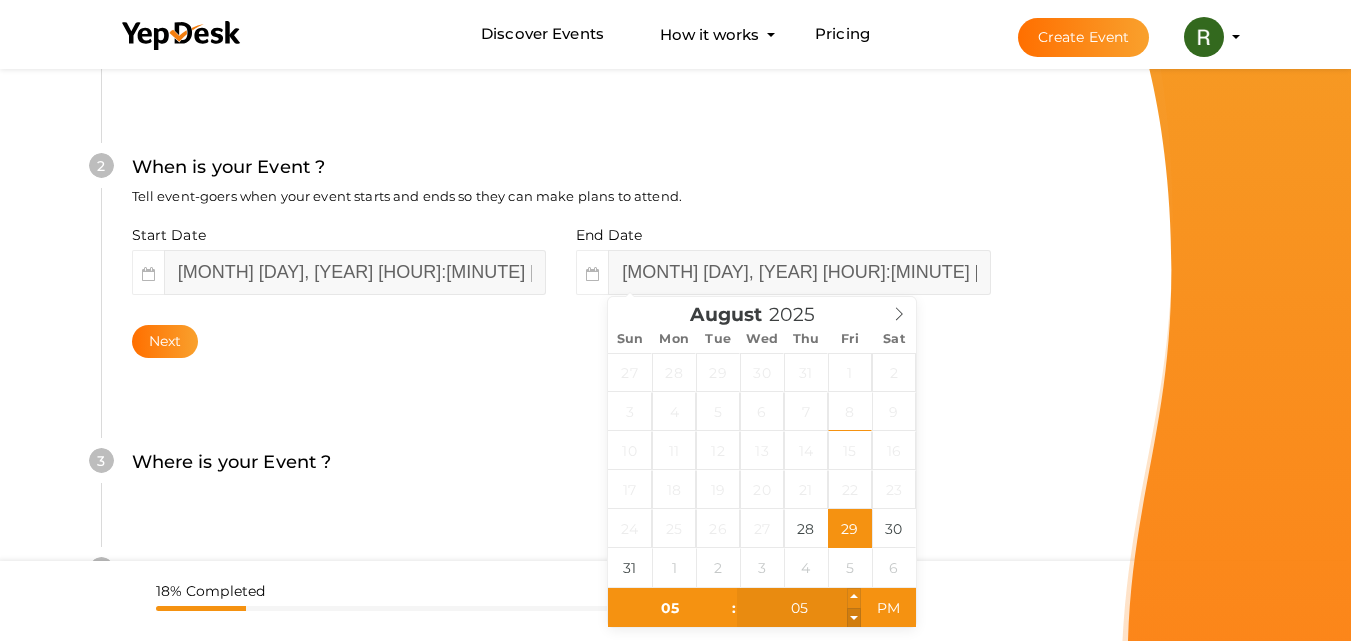 click at bounding box center (854, 618) 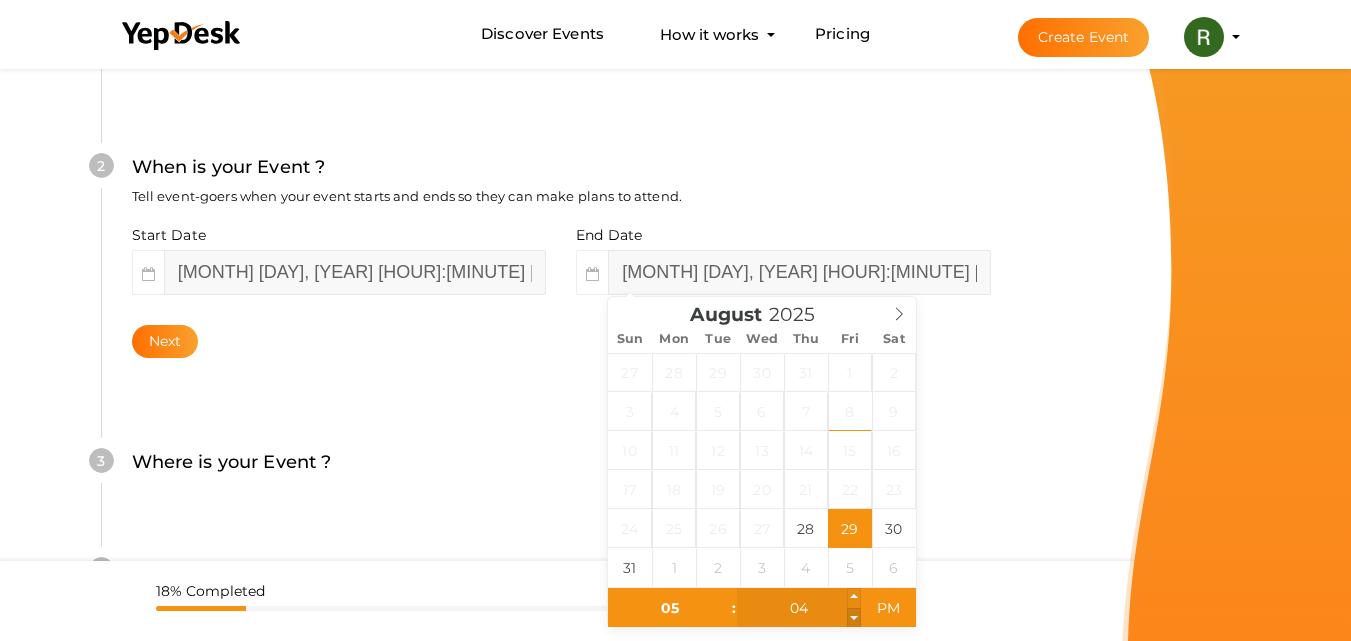 click at bounding box center (854, 618) 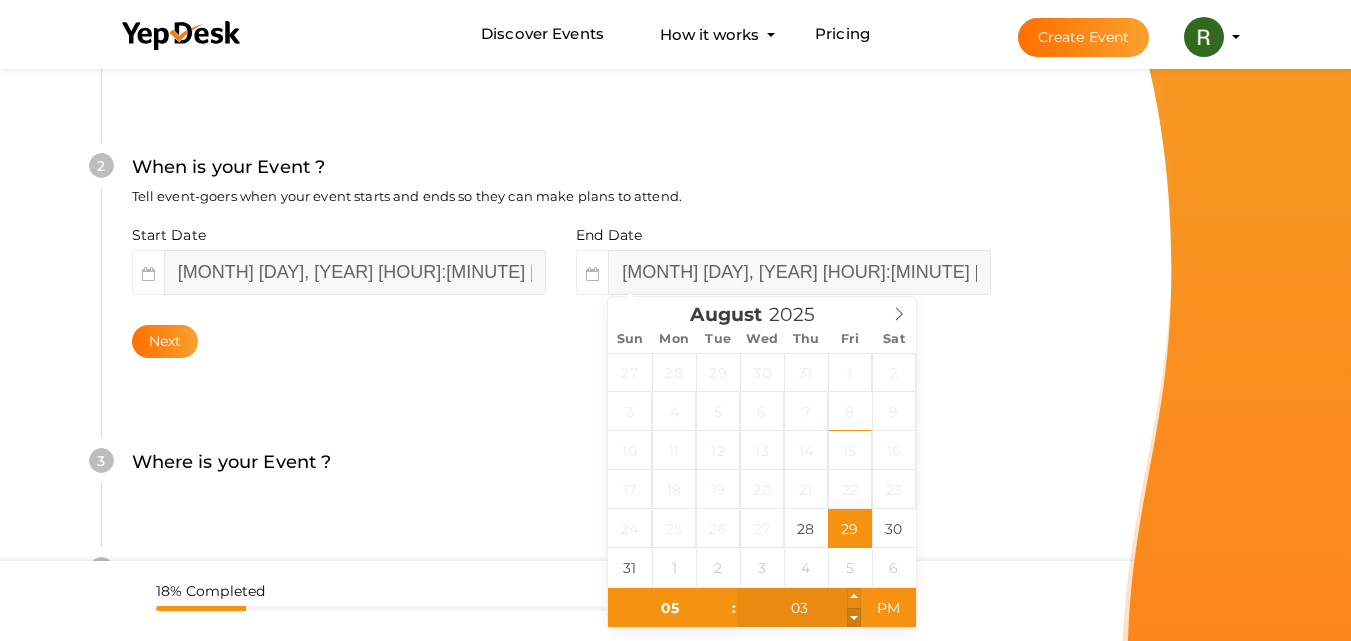 click at bounding box center (854, 618) 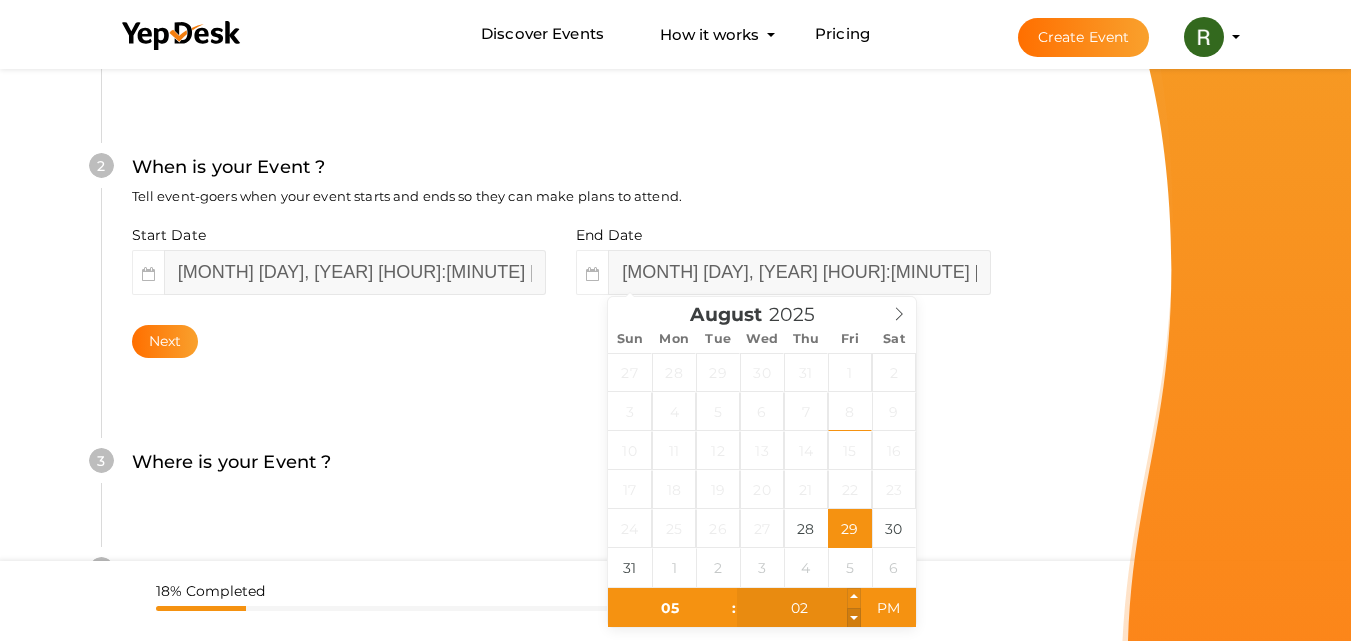 click at bounding box center [854, 618] 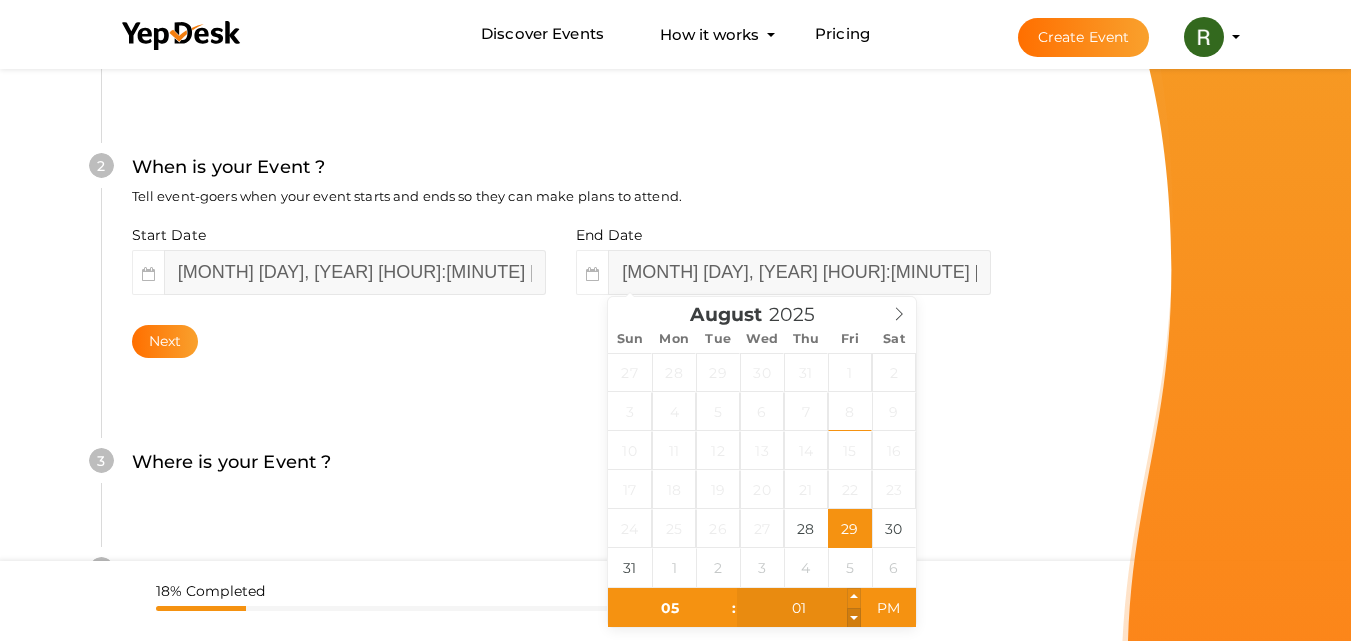 click at bounding box center [854, 618] 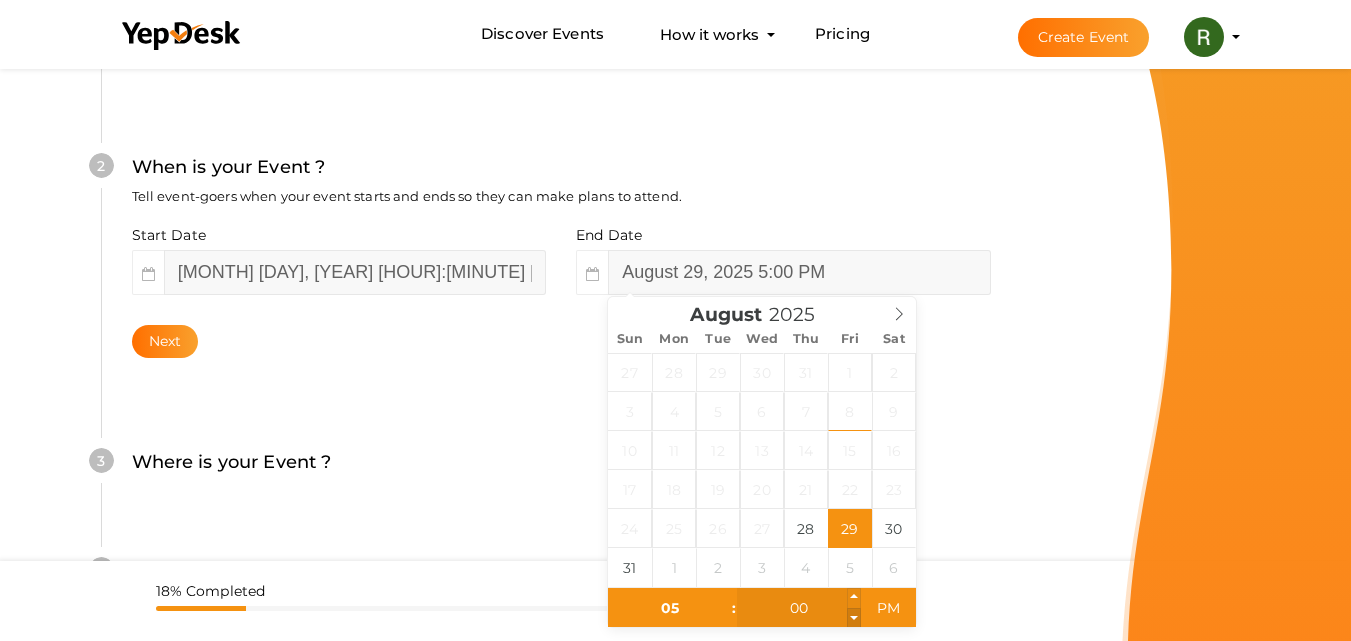click at bounding box center (854, 618) 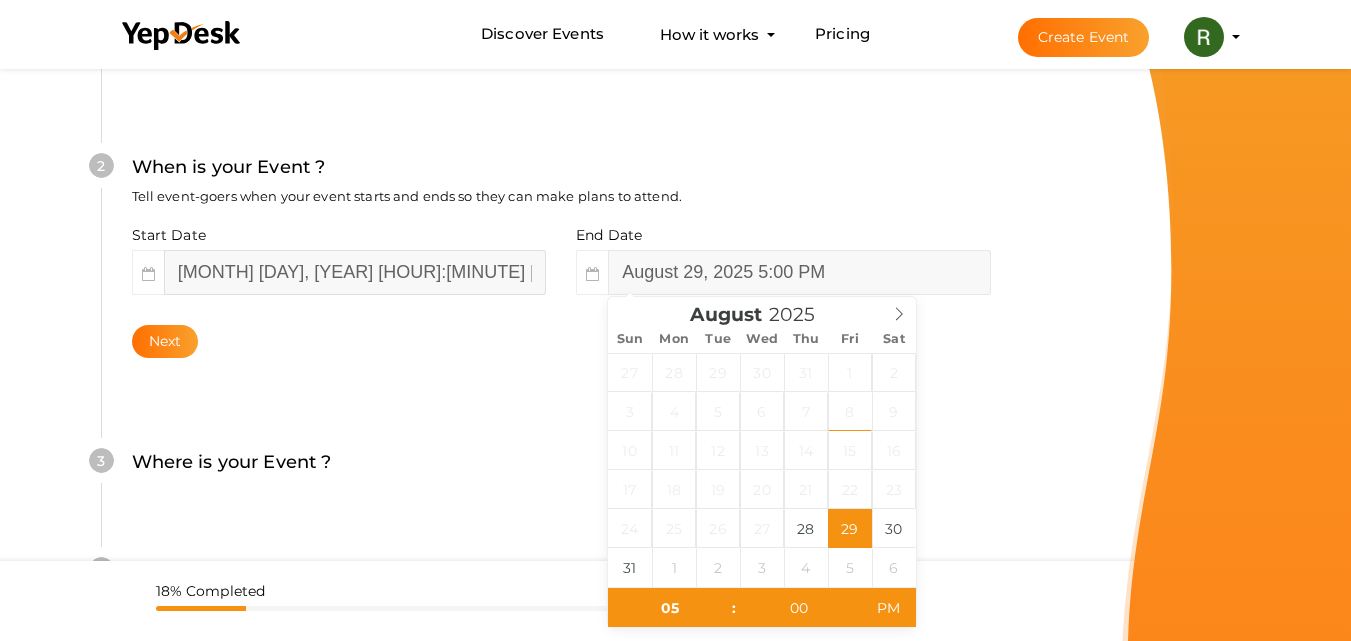 click on "[MONTH] [DAY], [YEAR] [HOUR]:[MINUTE] [AM/PM]" at bounding box center [355, 272] 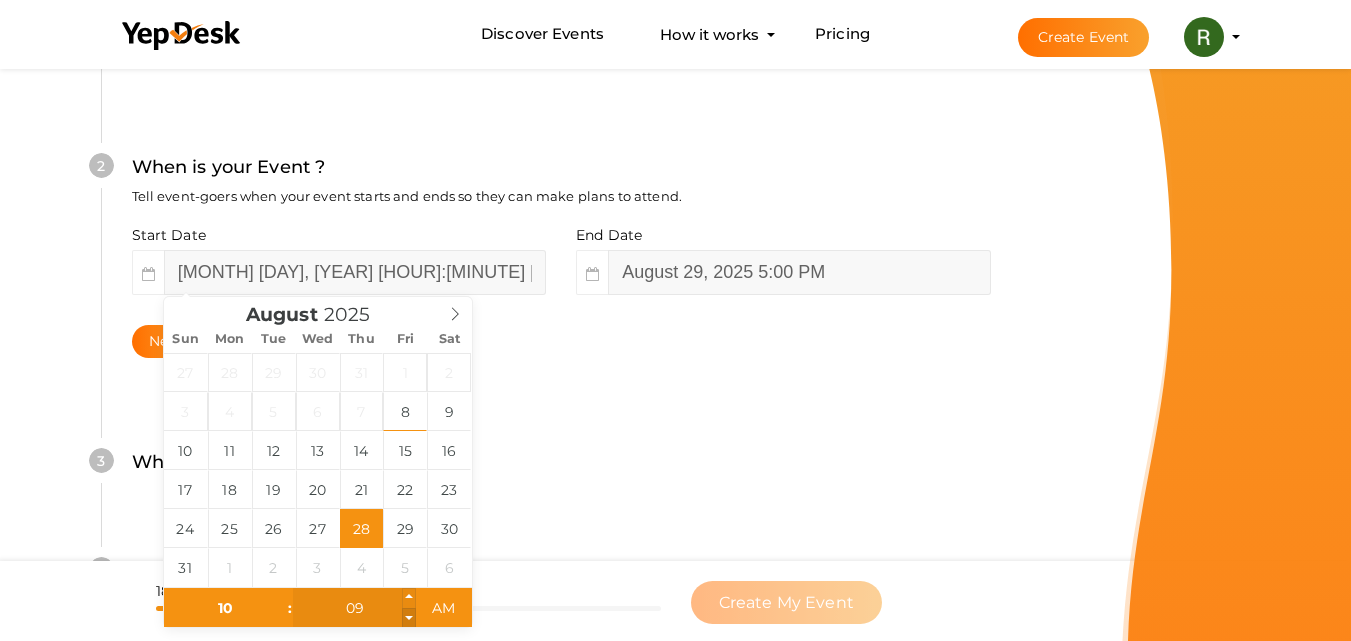 type on "08" 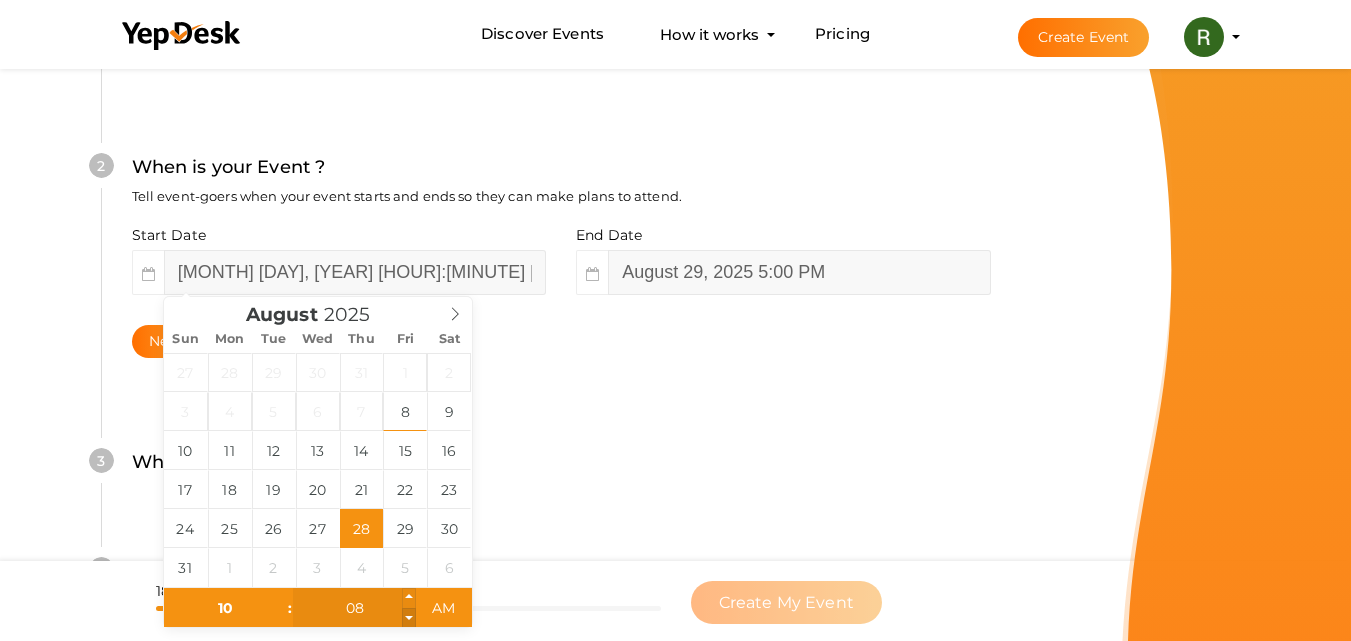 click at bounding box center [409, 618] 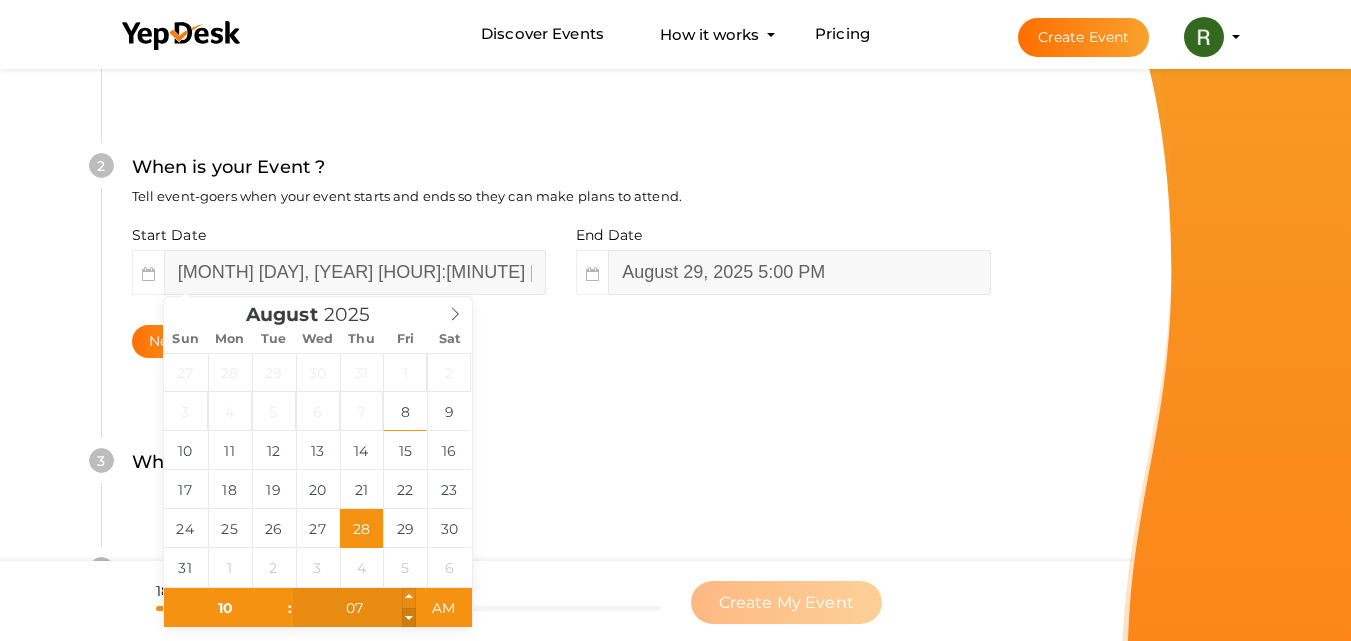 click at bounding box center [409, 618] 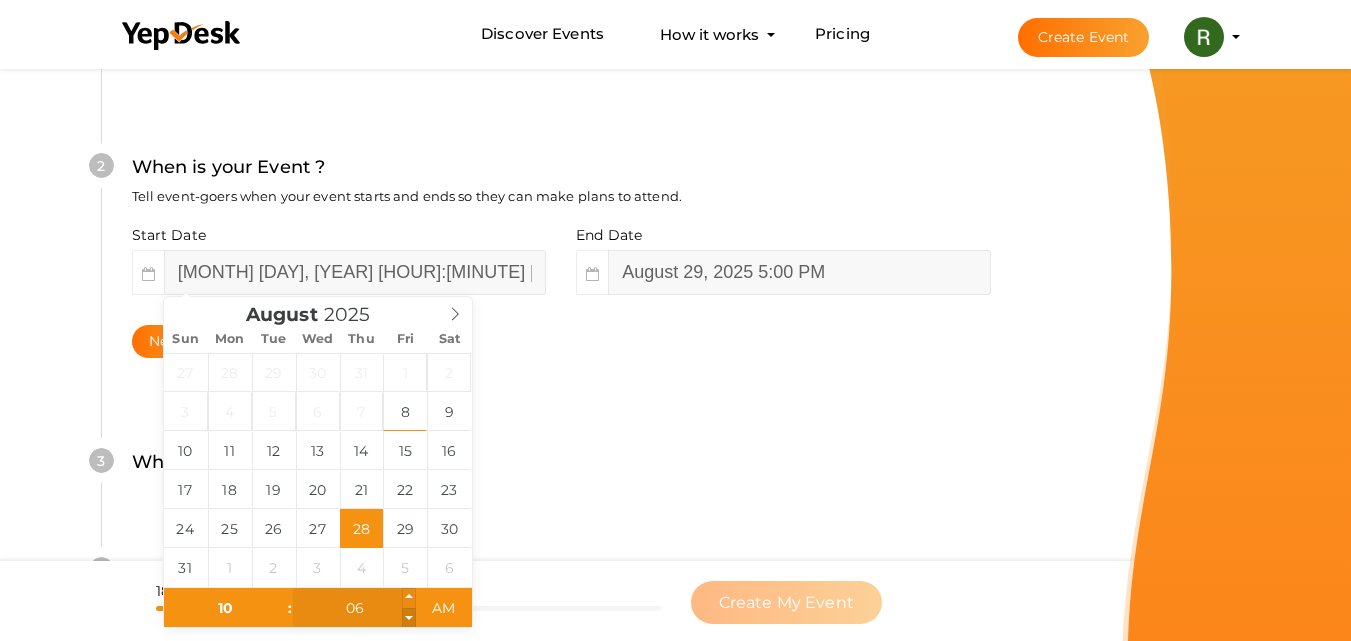 click at bounding box center [409, 618] 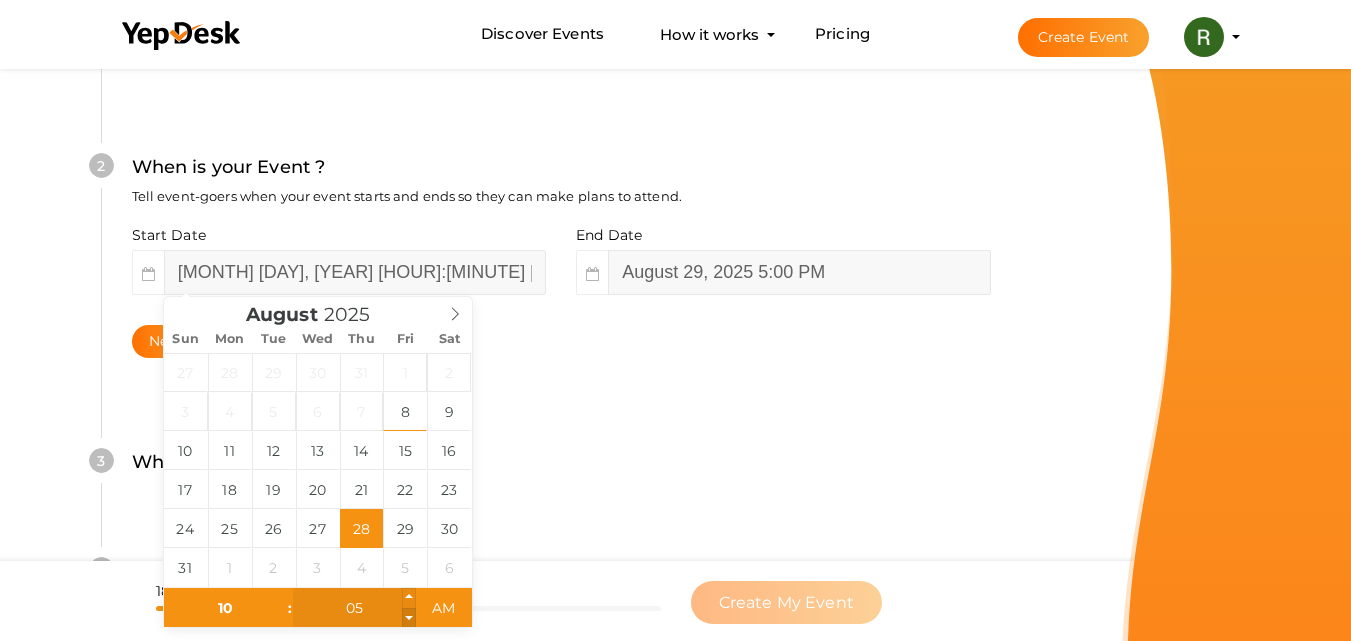 click at bounding box center (409, 618) 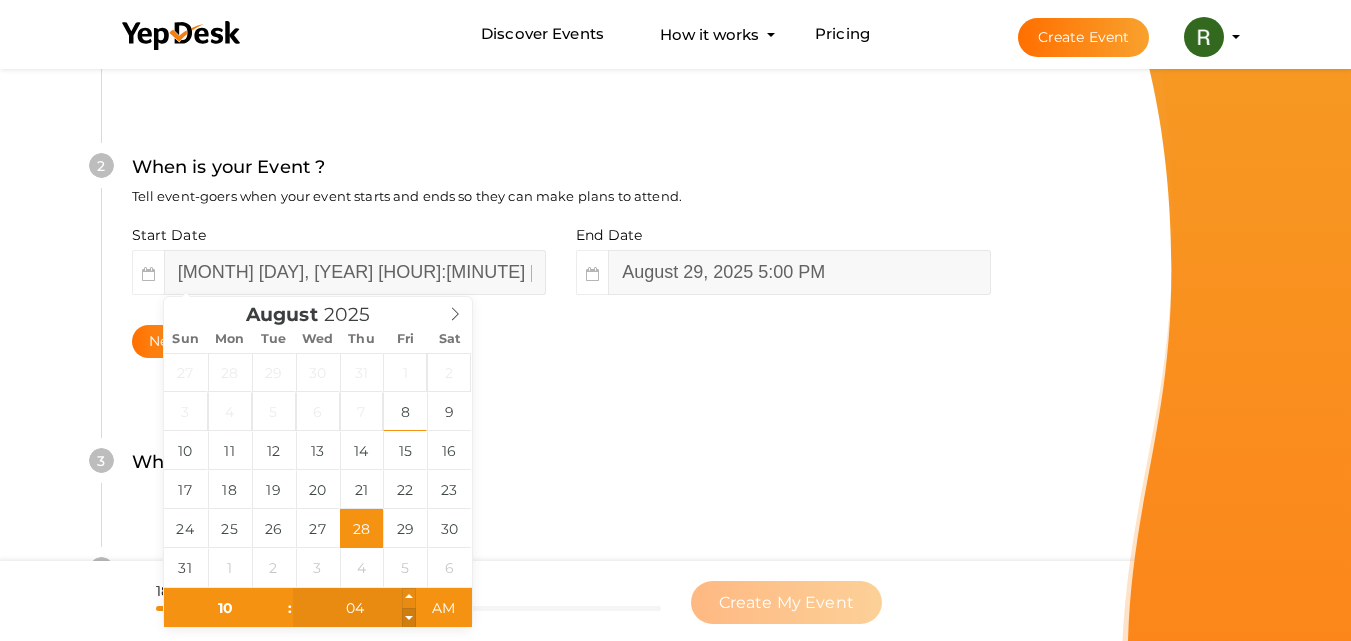 click at bounding box center (409, 618) 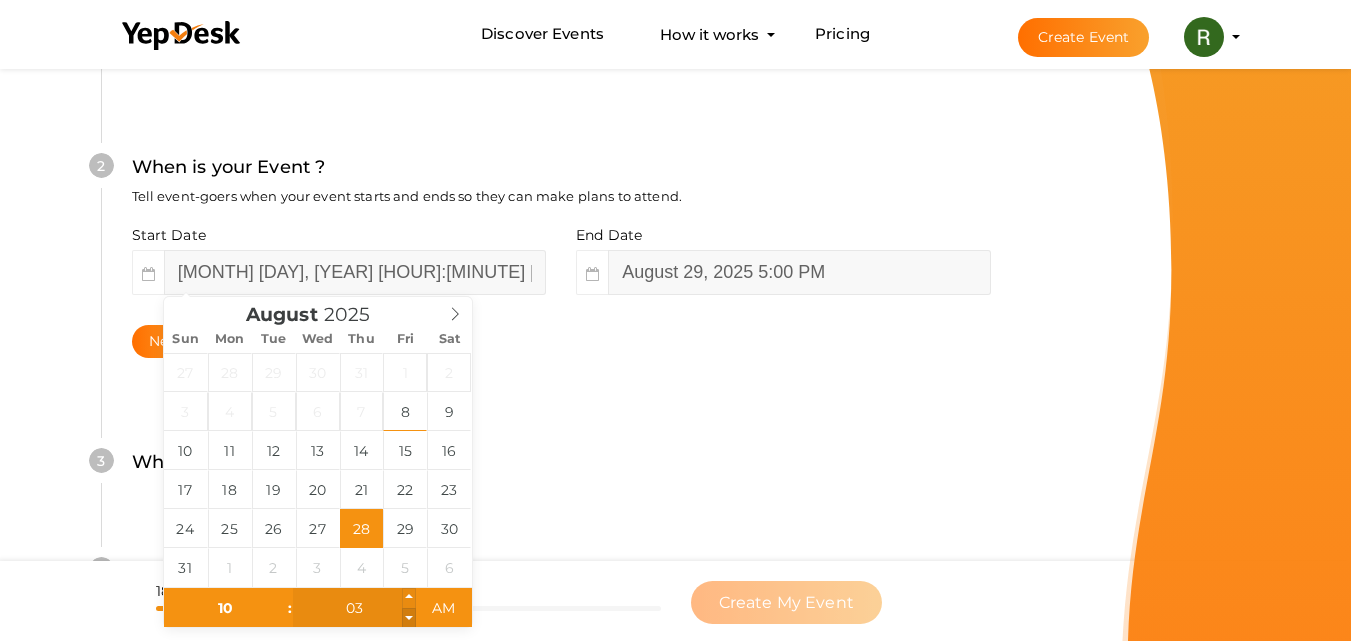 click at bounding box center [409, 618] 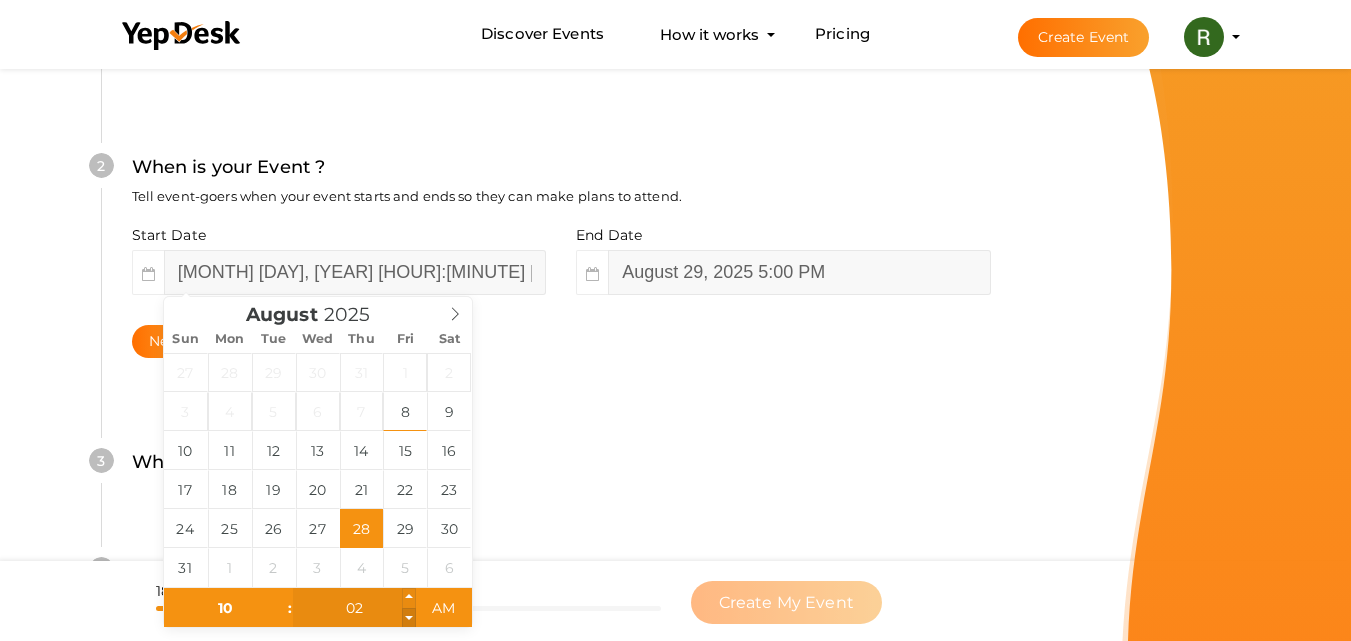 click at bounding box center [409, 618] 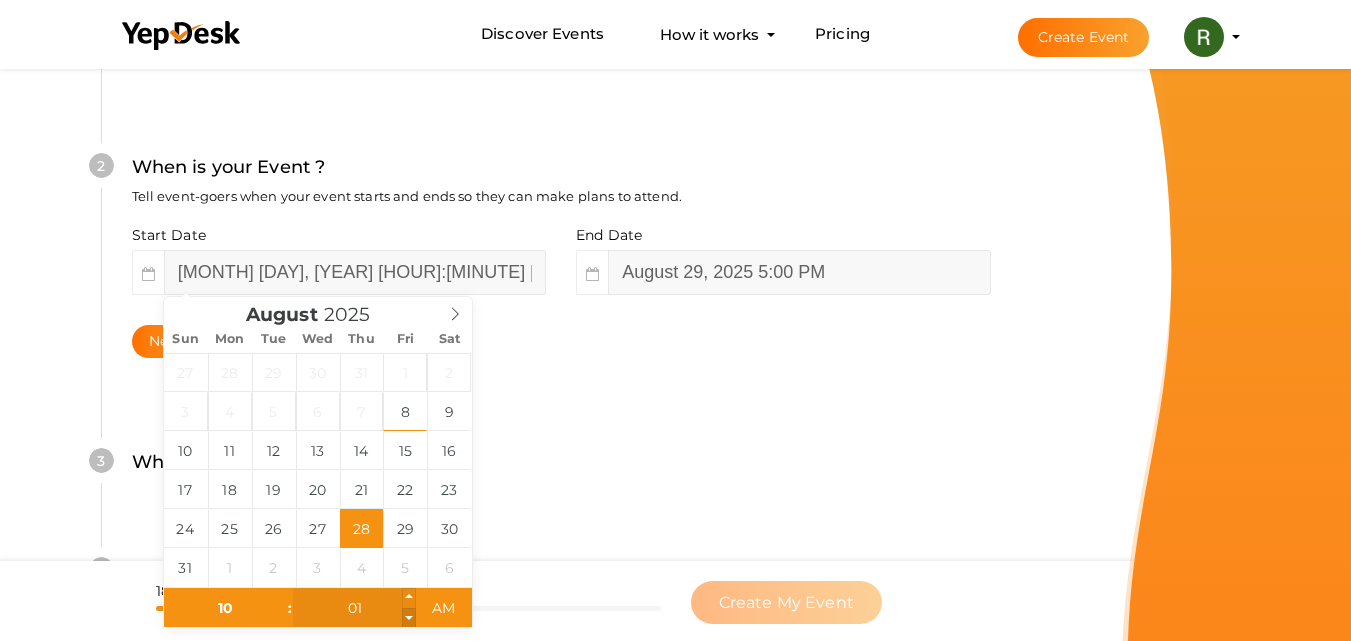 click at bounding box center [409, 618] 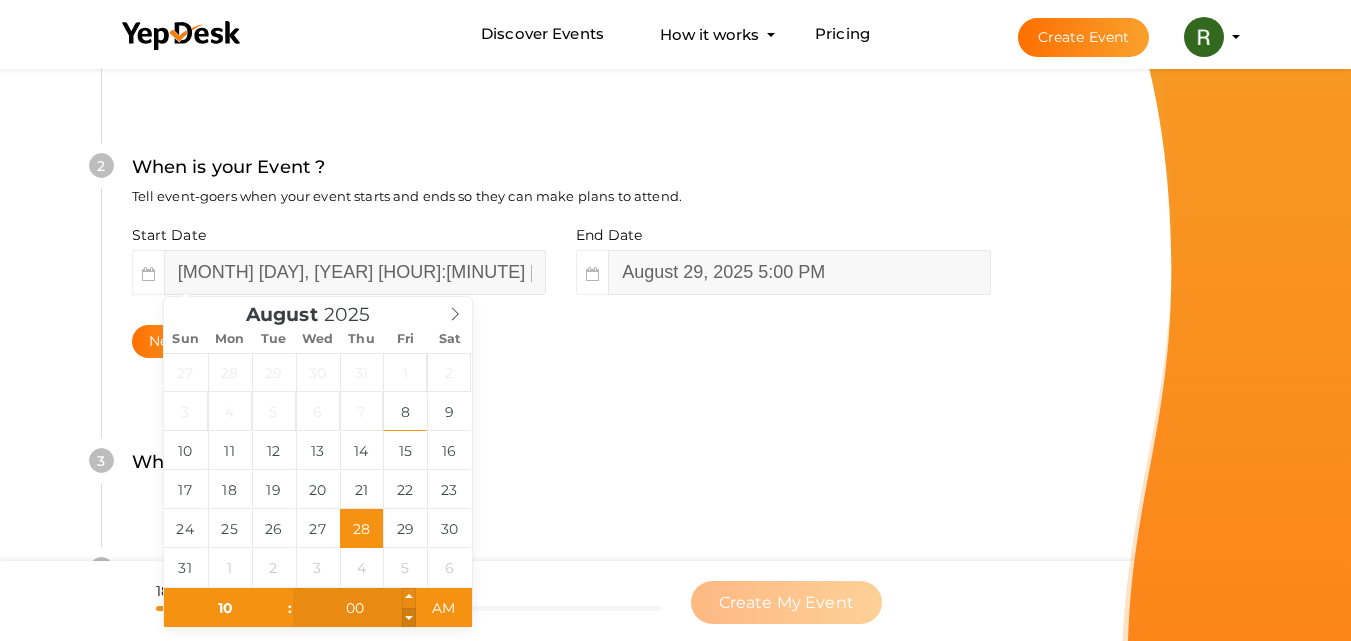 click at bounding box center (409, 618) 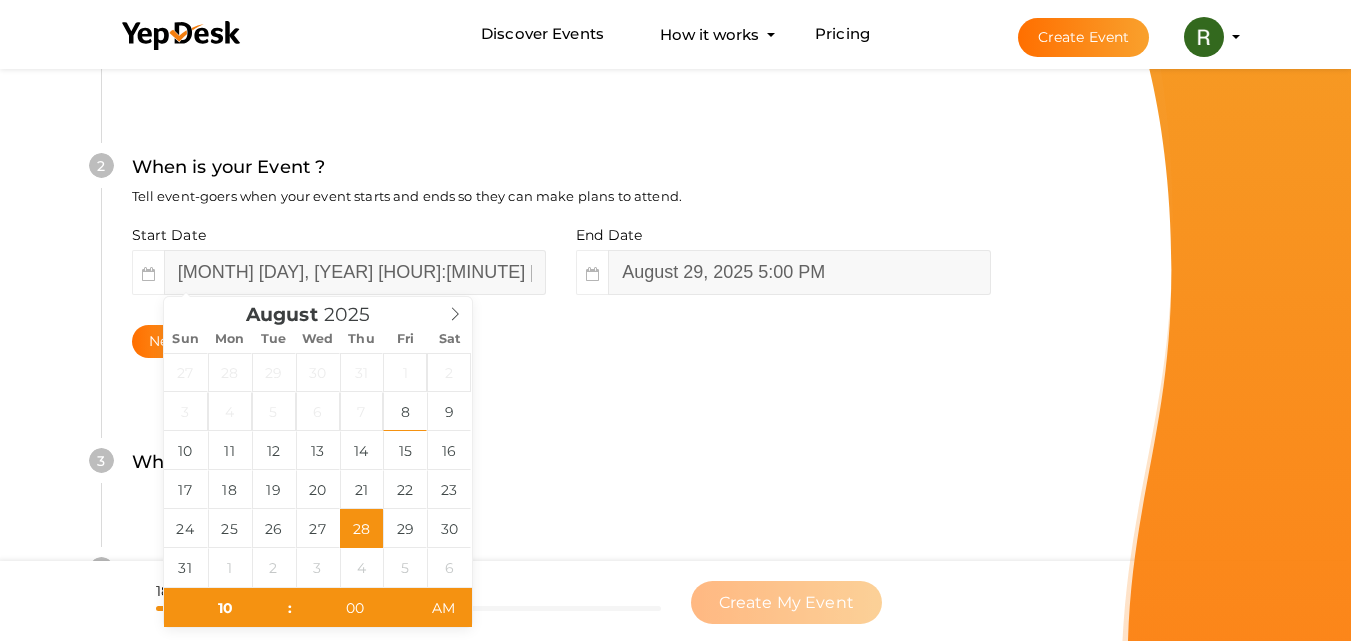 click on "Where is
your Event ?
Tell
event-goers where your event location is." at bounding box center [561, 472] 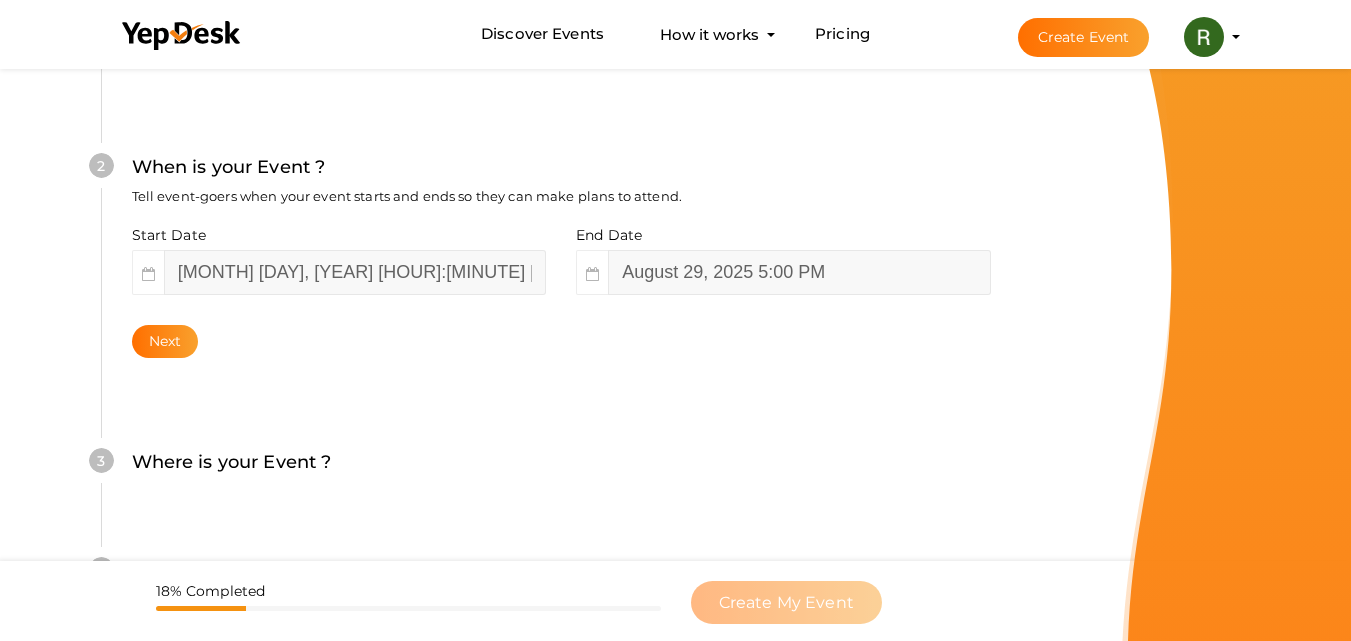 click on "Start Date
[MONTH] [DAY], [YEAR] [HOUR]:[MINUTE] [AM/PM]
End Date
[MONTH] [DAY], [YEAR] [HOUR]:[MINUTE] [AM/PM]
Next" at bounding box center (561, 291) 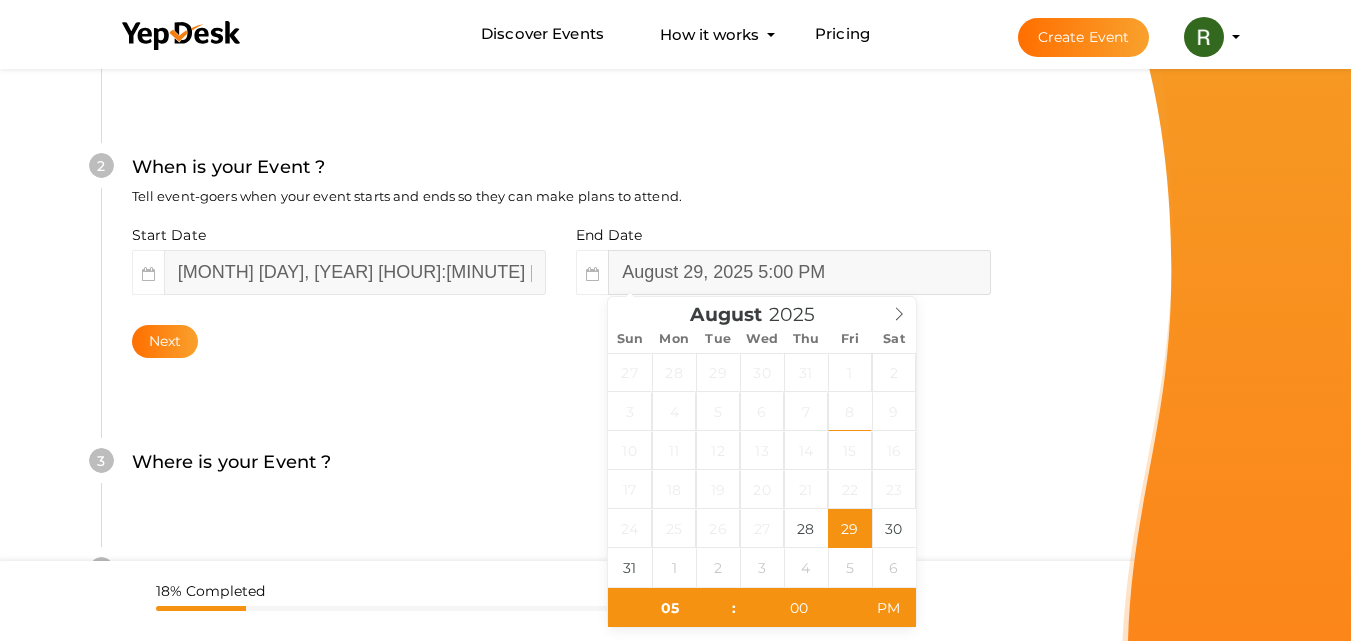 click on "August 29, 2025 5:00 PM" at bounding box center [799, 272] 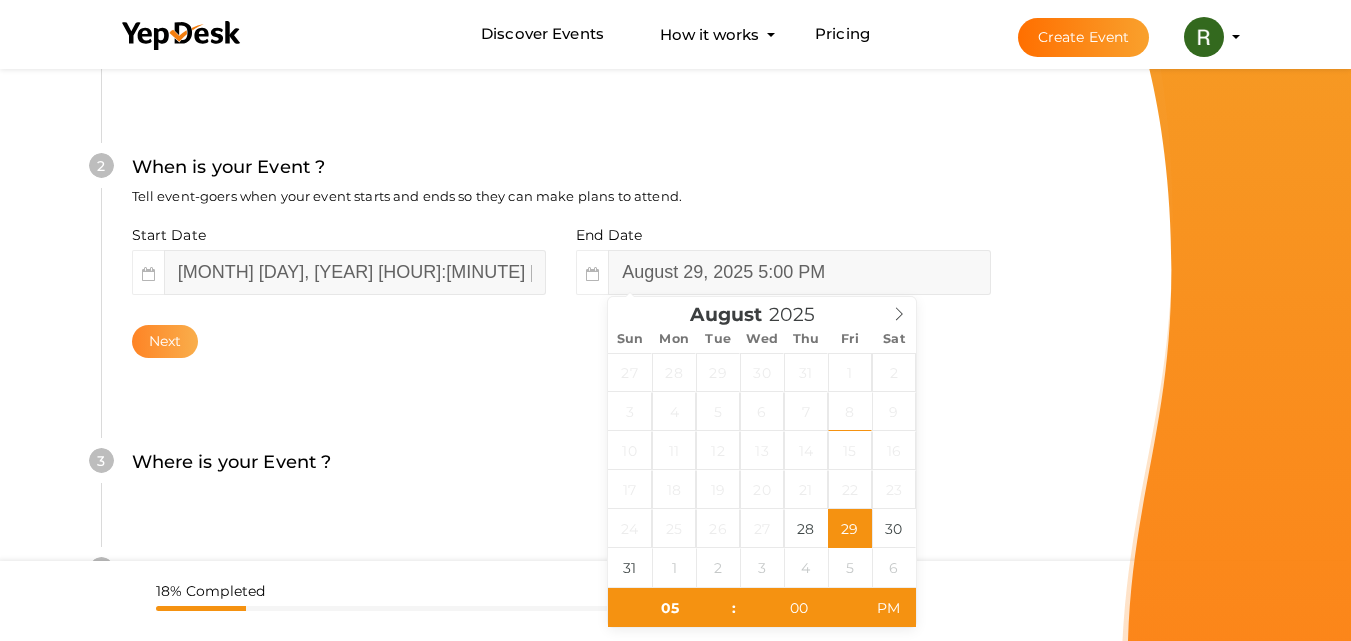 click on "Next" at bounding box center [165, 341] 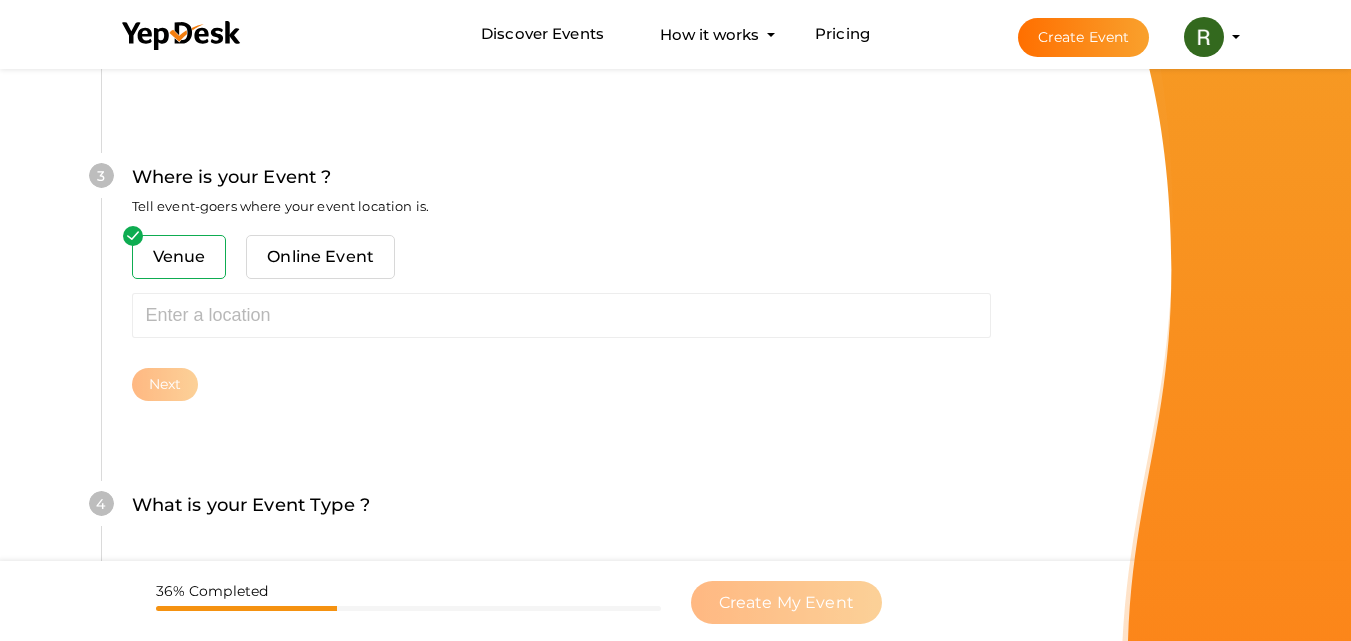 scroll, scrollTop: 785, scrollLeft: 0, axis: vertical 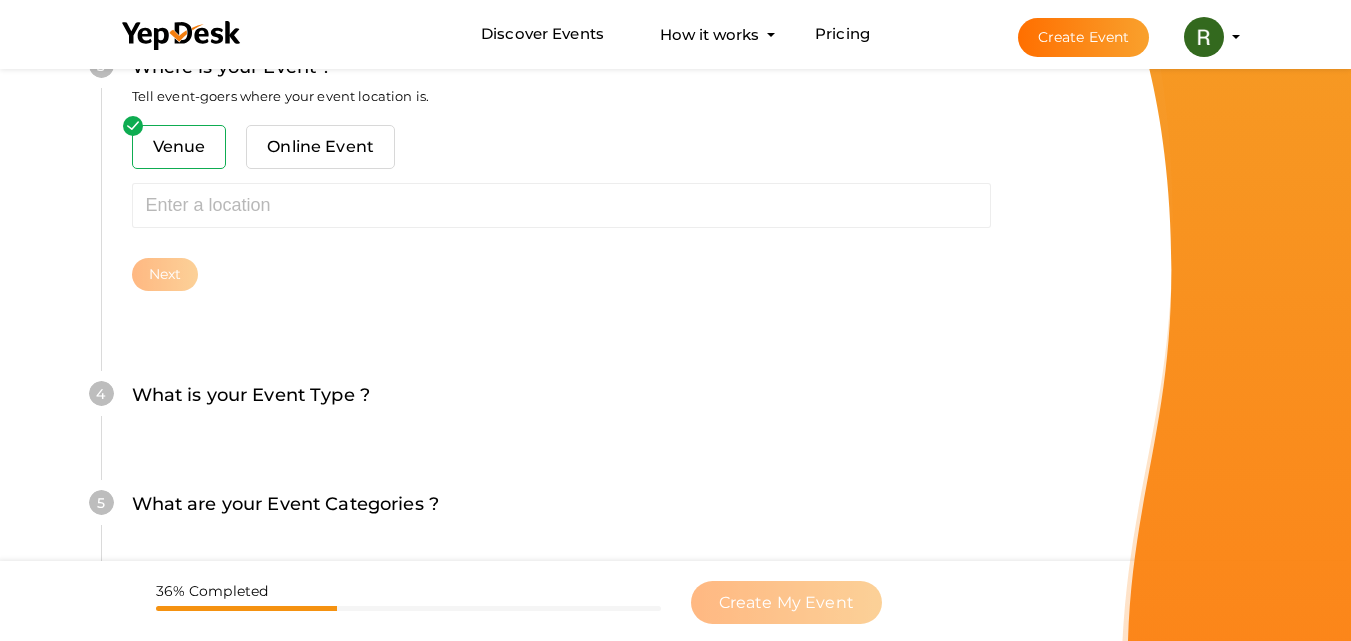 click on "Venue
Online
Event" at bounding box center [561, 154] 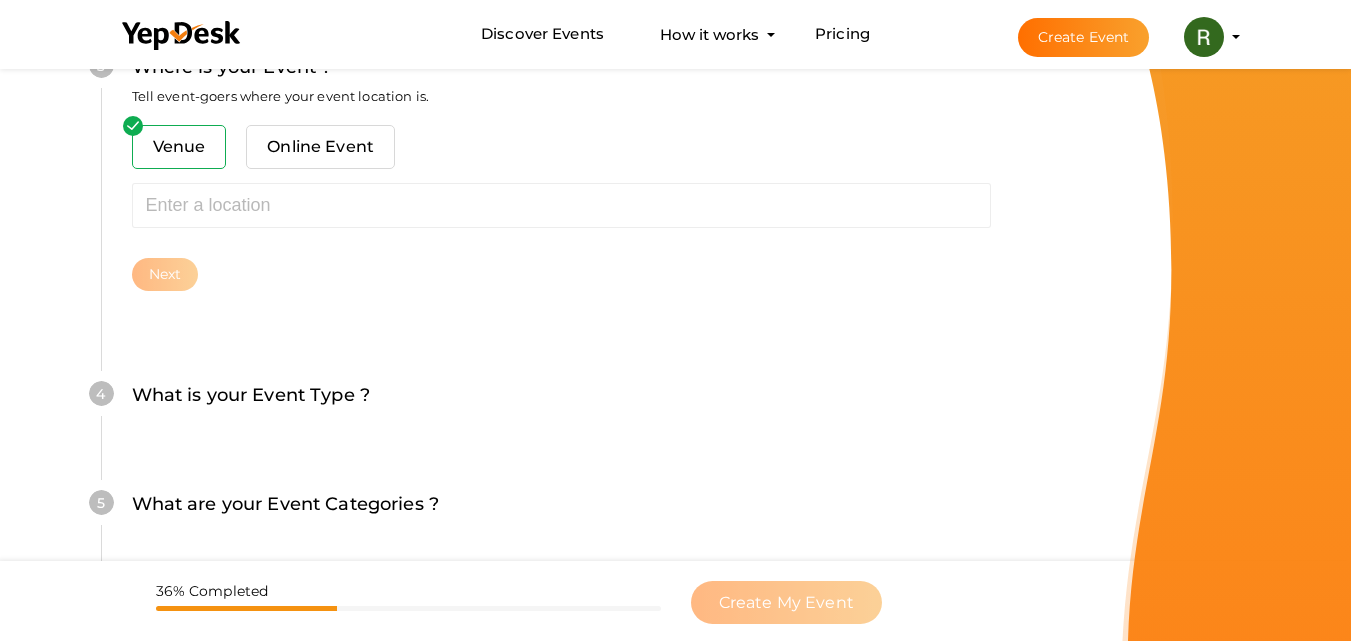 click on "Venue
Online
Event
Sorry!
Couldn't find location. Please choose one from suggestions.
Required
event location address.
Next" at bounding box center [561, 208] 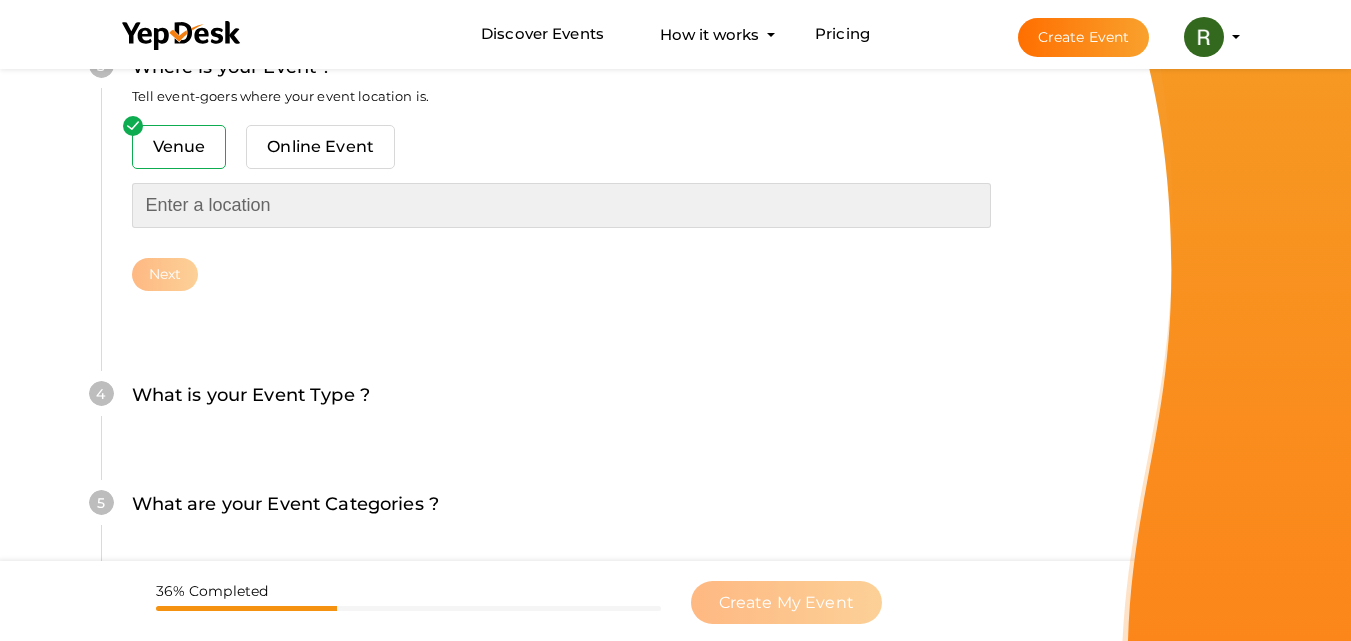 click at bounding box center (561, 205) 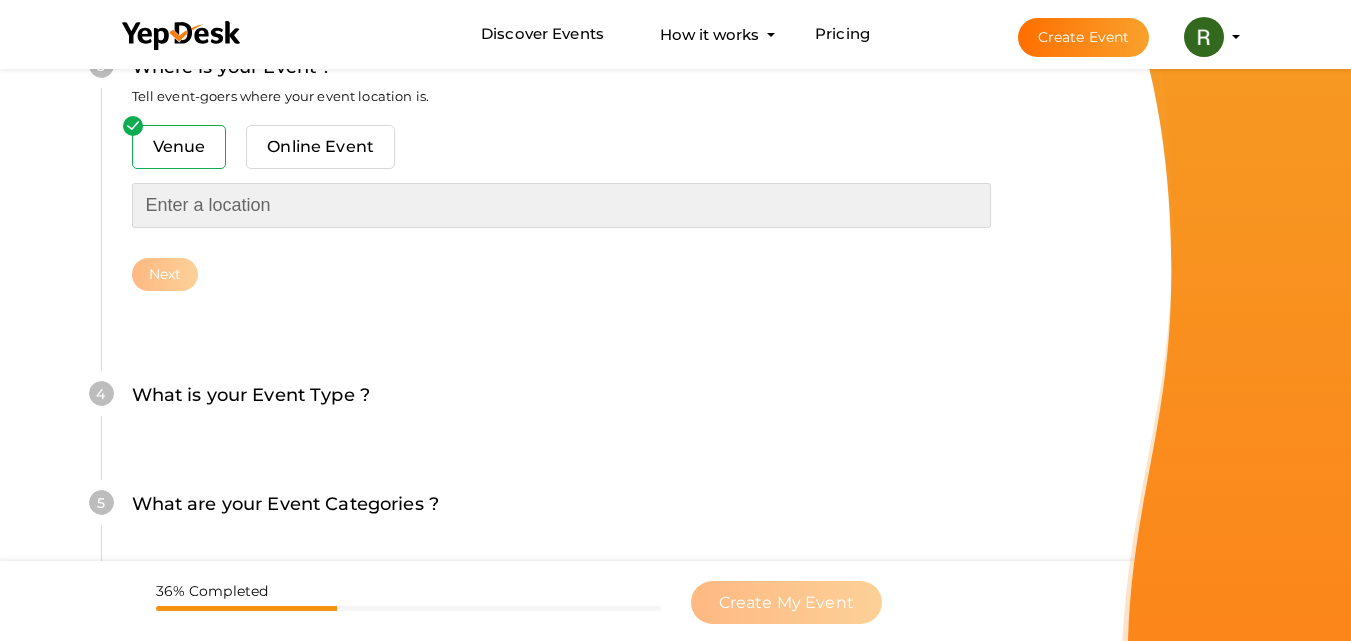 click at bounding box center [561, 205] 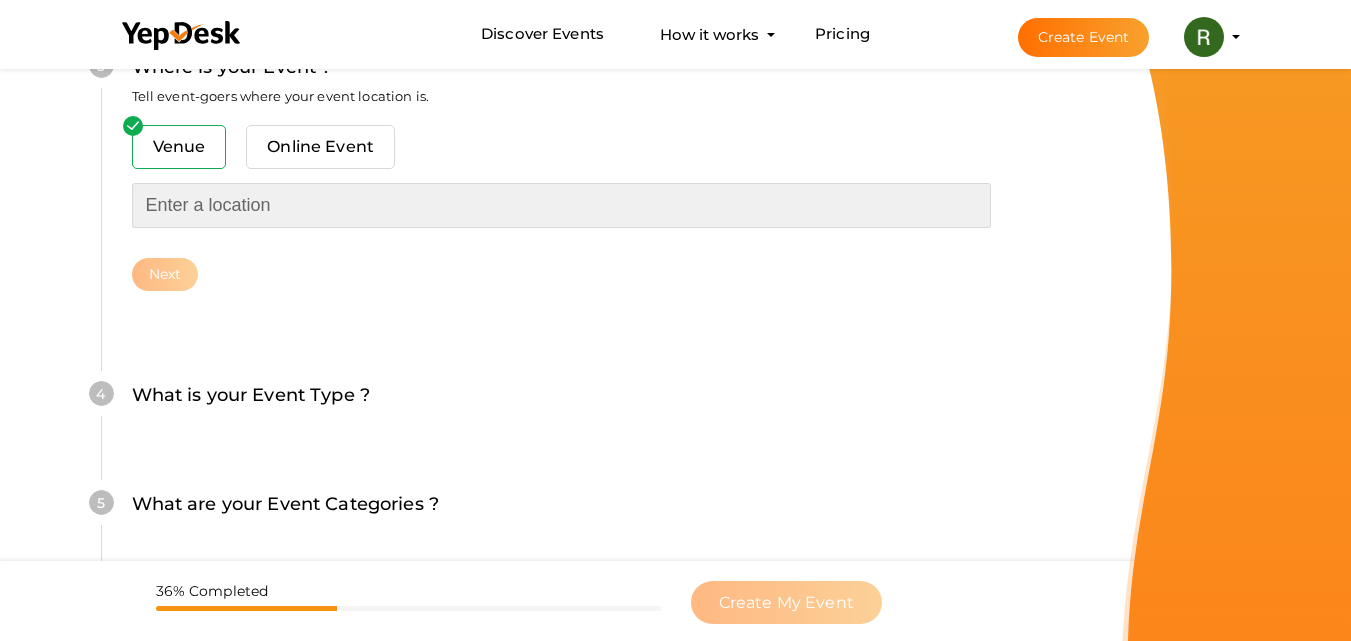 paste on "[CITY], [COUNTRY]" 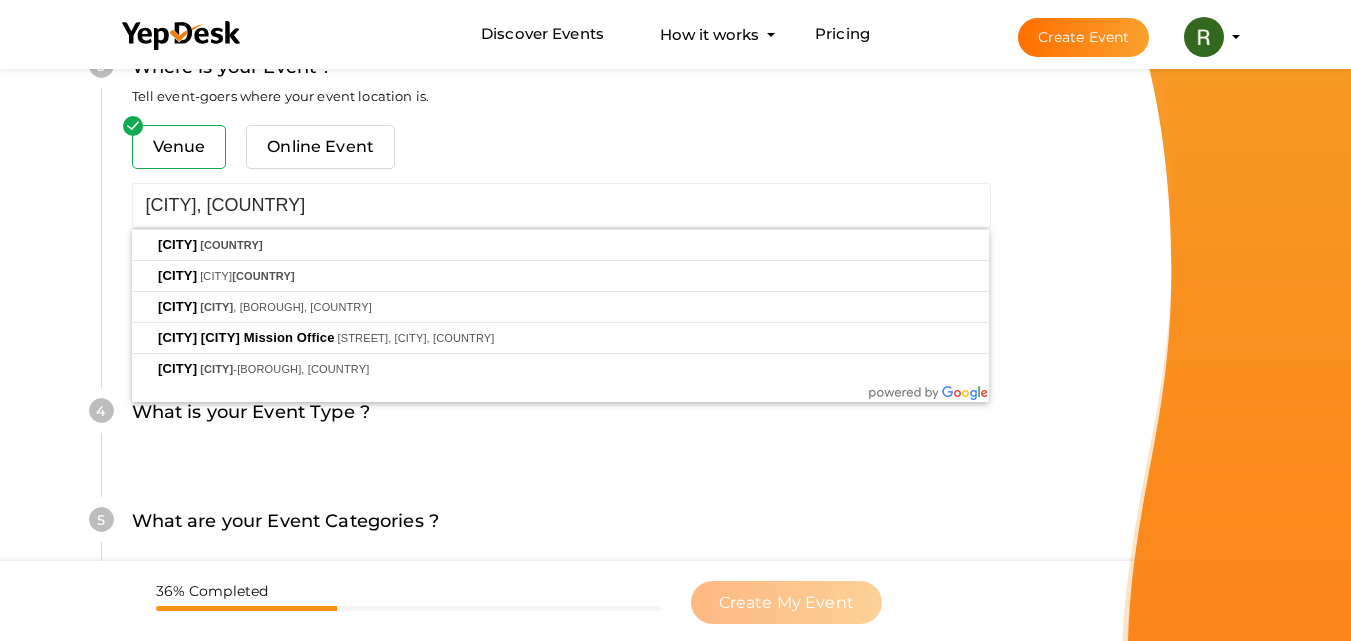 type on "[CITY], [CITY], [BOROUGH], [COUNTRY]" 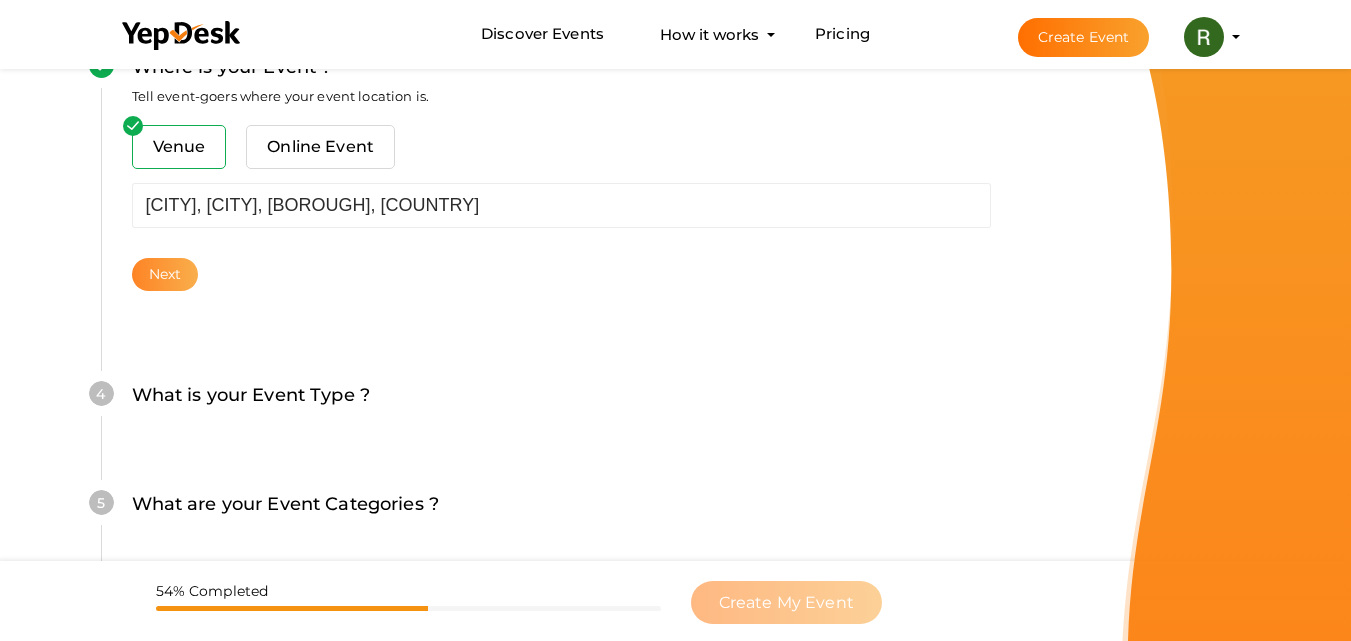click on "Next" at bounding box center [165, 274] 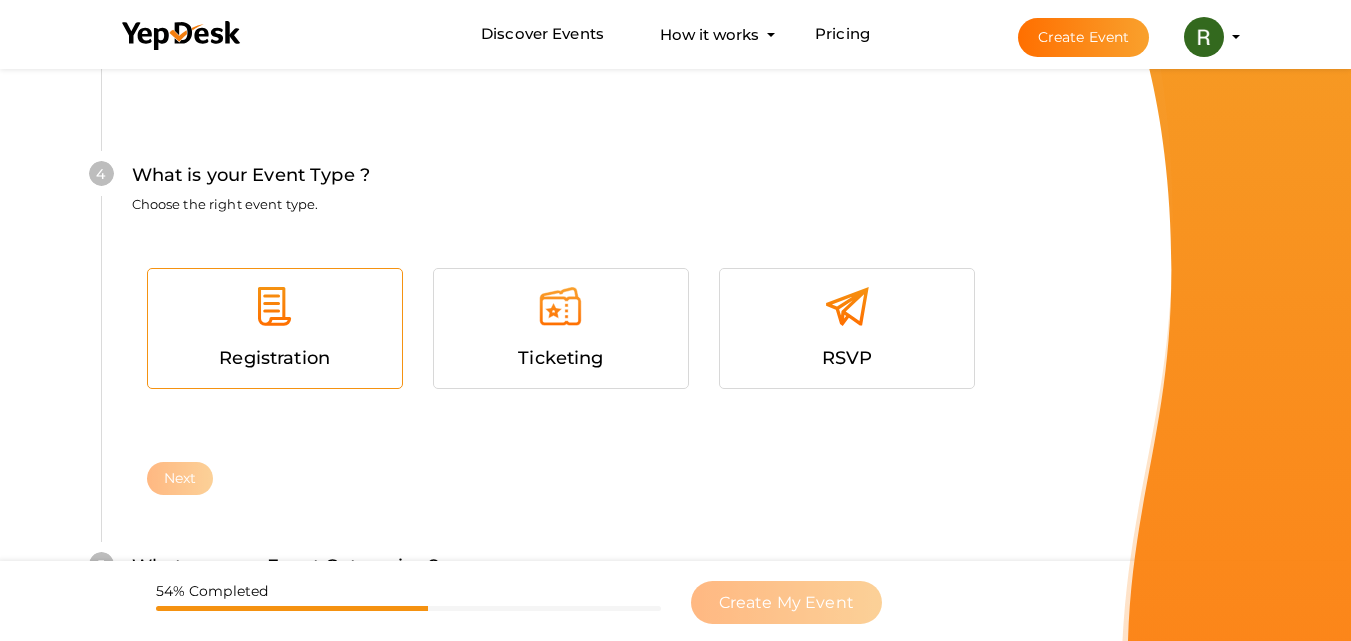 scroll, scrollTop: 1143, scrollLeft: 0, axis: vertical 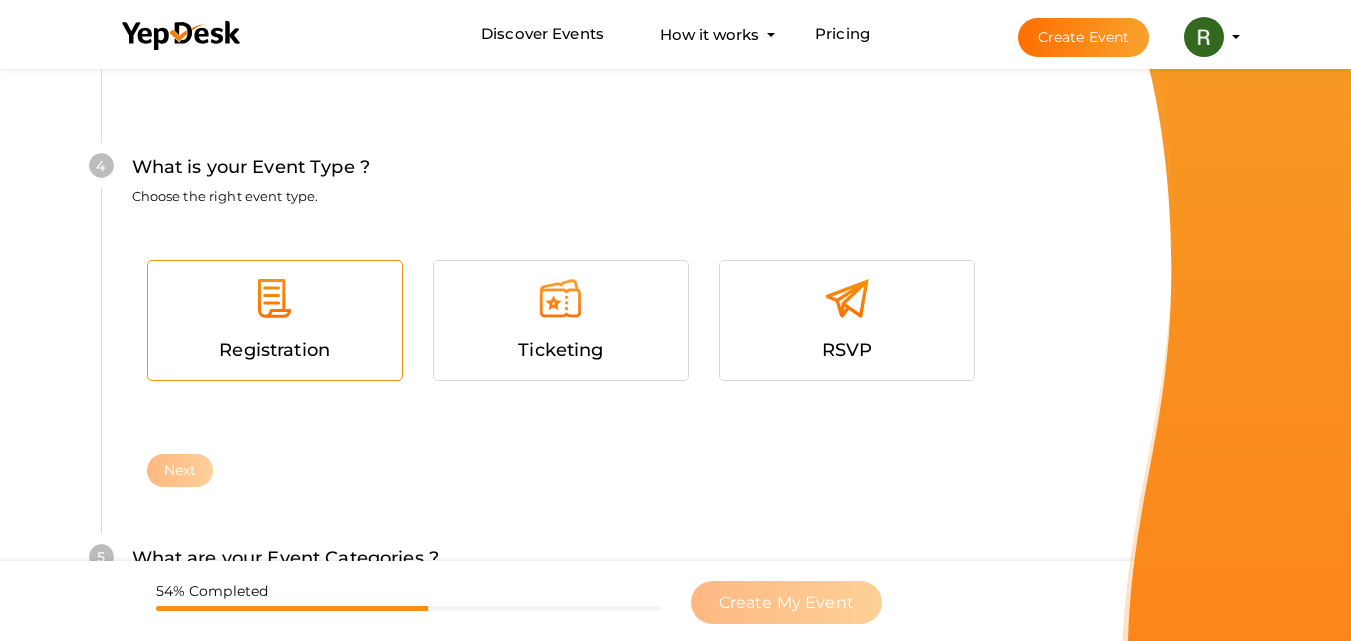 click on "Registration" at bounding box center (275, 350) 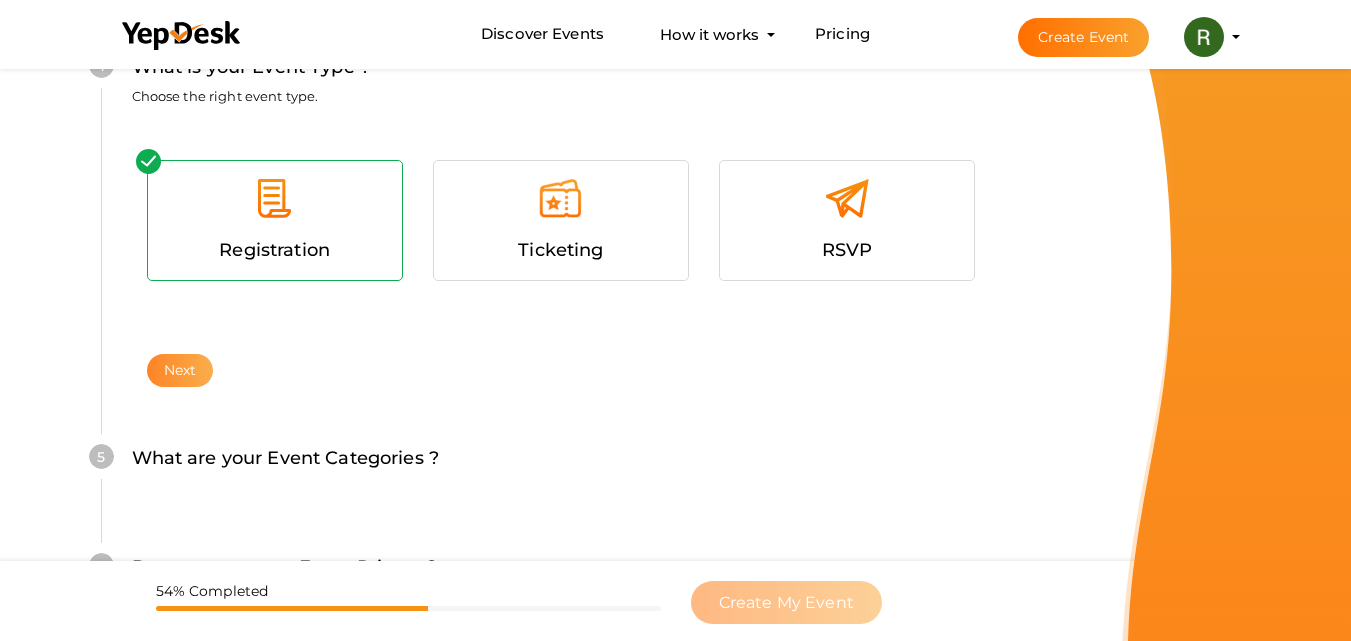 click on "Next" at bounding box center (180, 370) 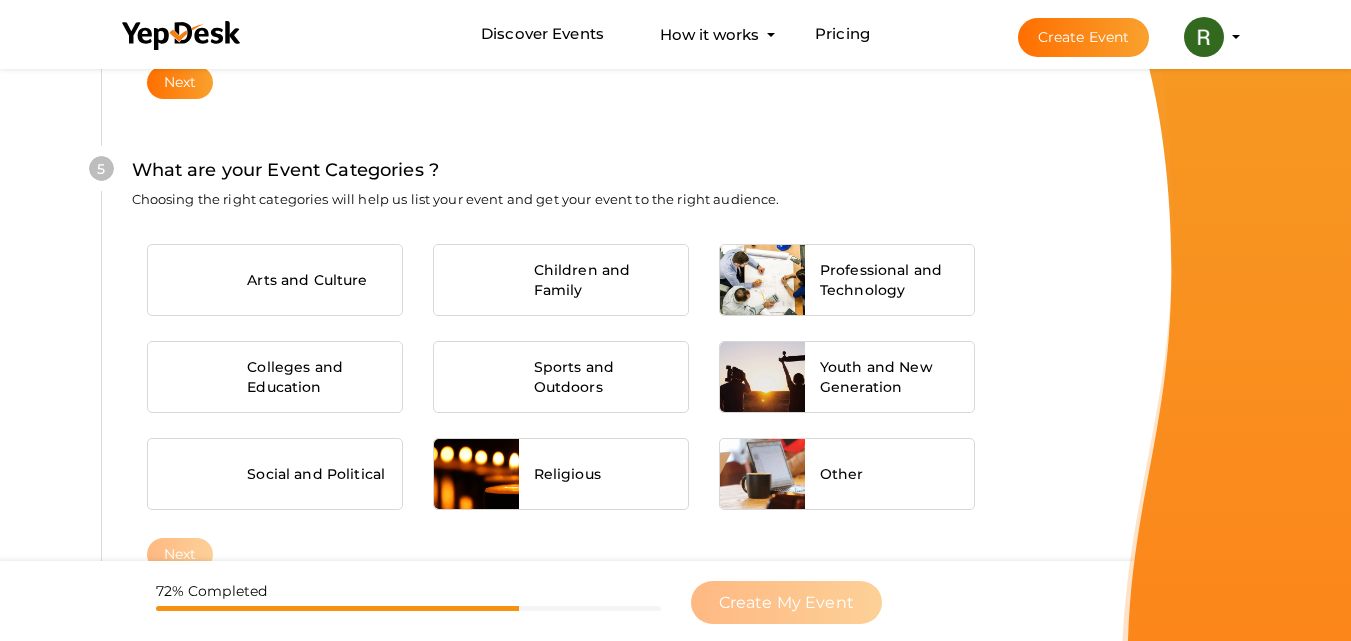 scroll, scrollTop: 1564, scrollLeft: 0, axis: vertical 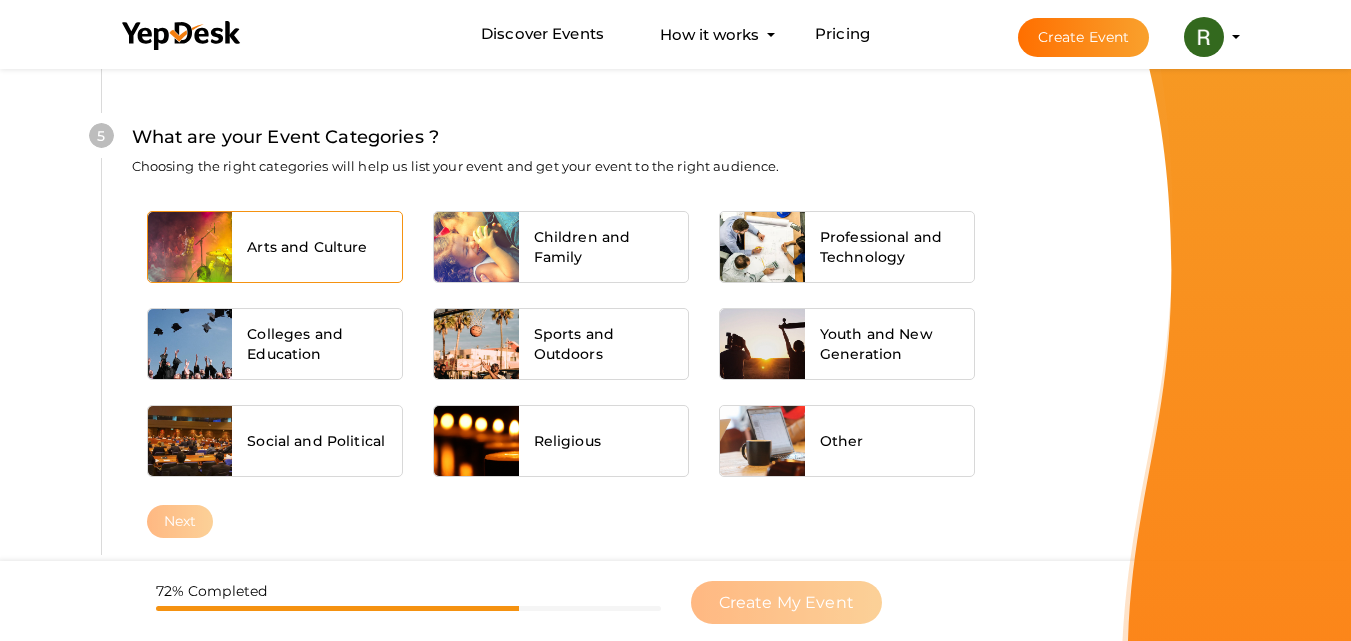 click on "Arts and Culture" at bounding box center [317, 247] 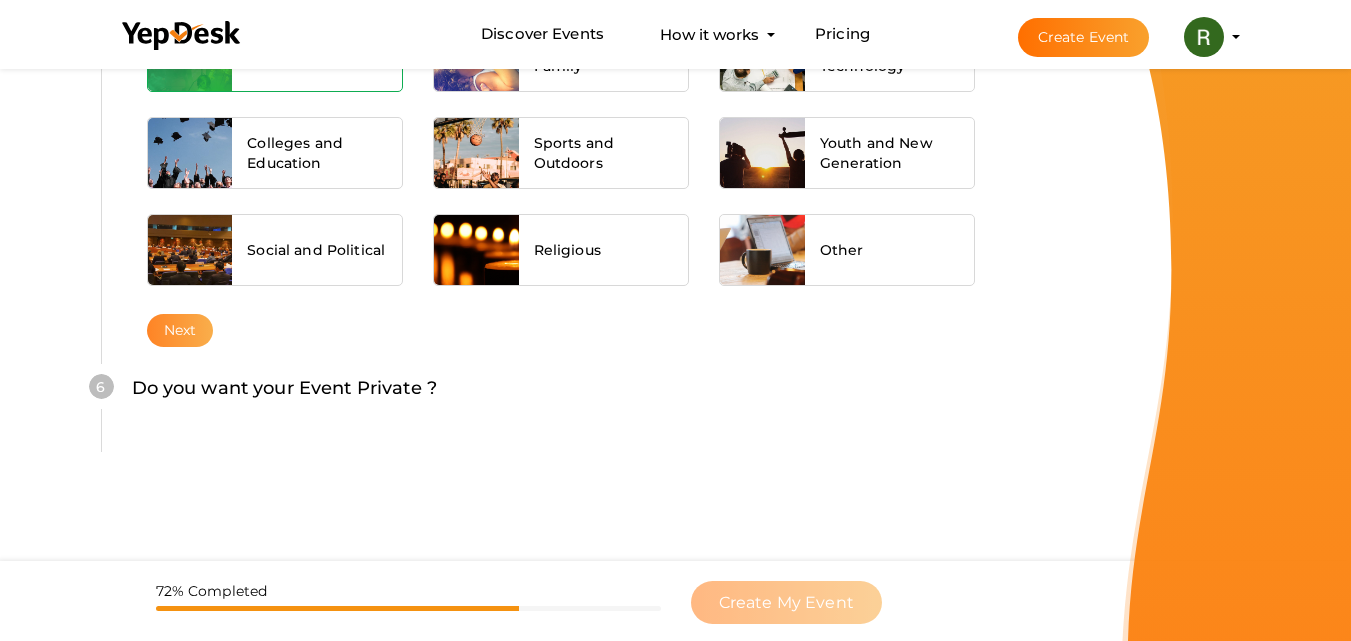 click on "Next" at bounding box center (180, 330) 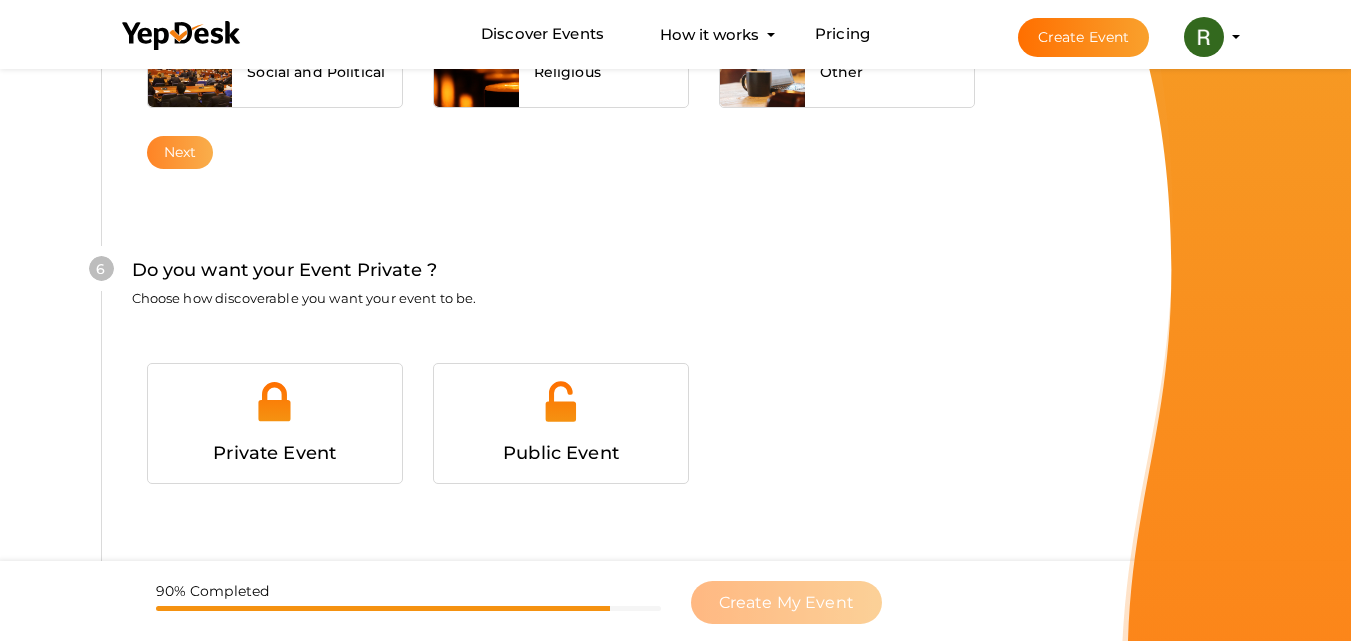 scroll, scrollTop: 2006, scrollLeft: 0, axis: vertical 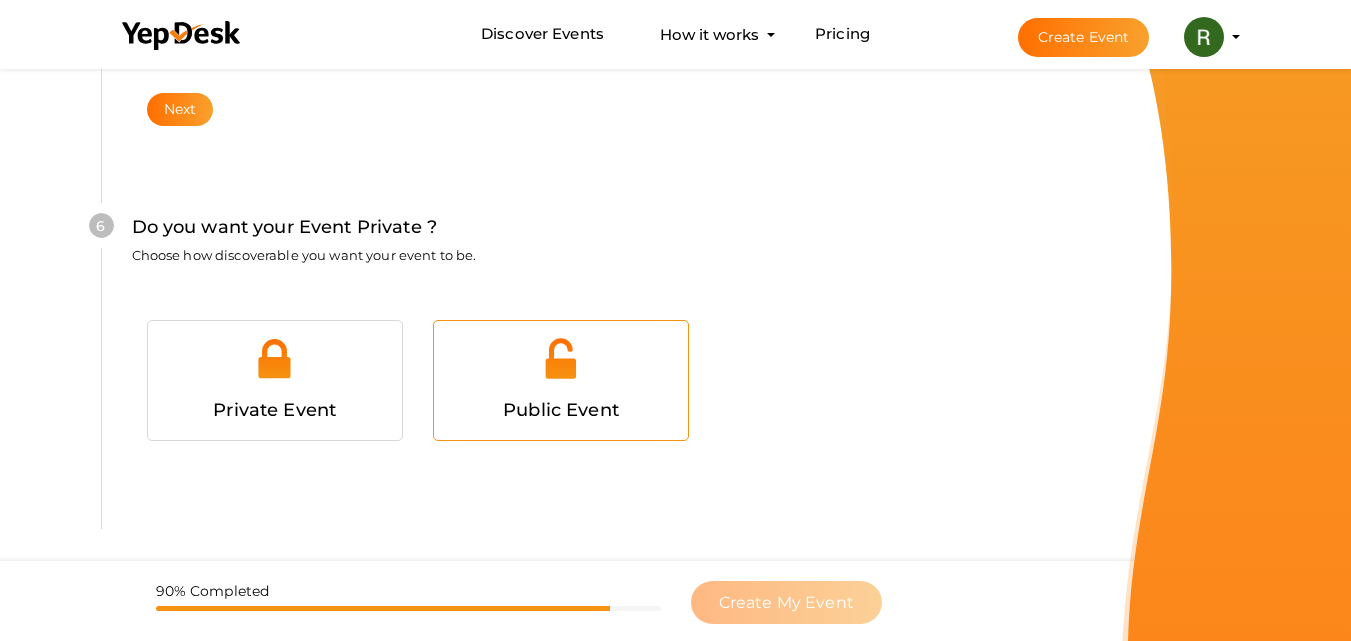 click at bounding box center [561, 366] 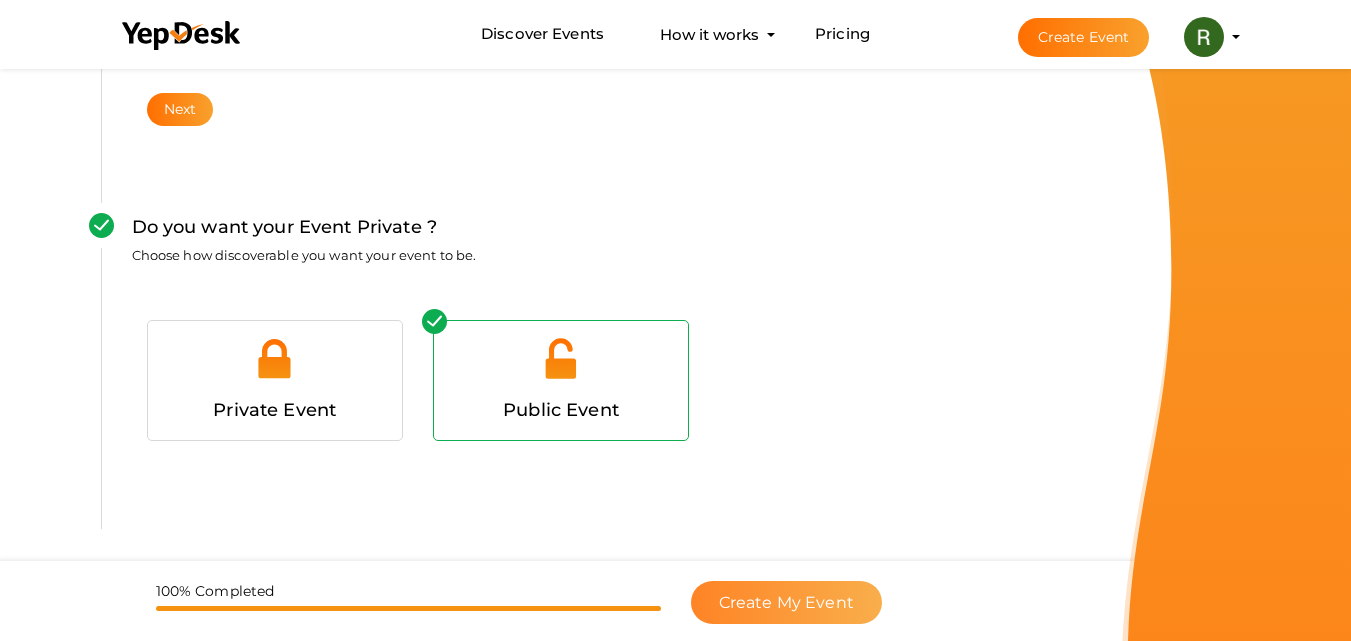 click on "Create
My
Event" at bounding box center [786, 602] 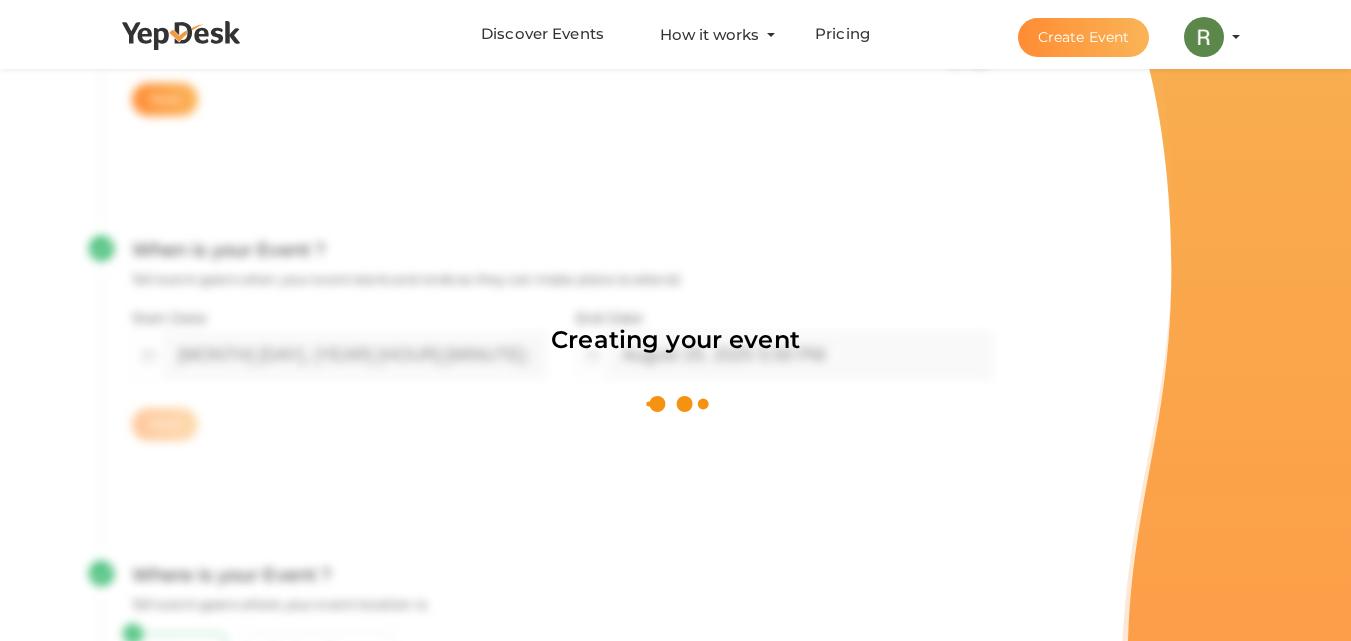 scroll, scrollTop: 300, scrollLeft: 0, axis: vertical 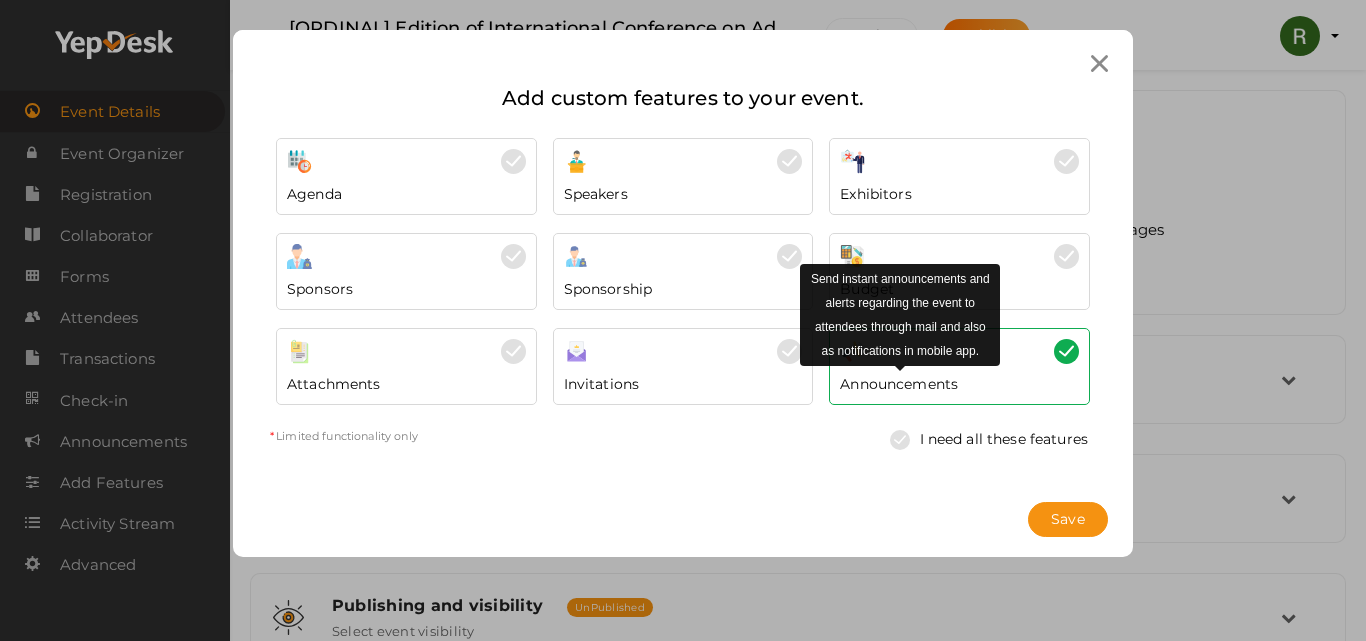 click on "Announcements" at bounding box center (899, 384) 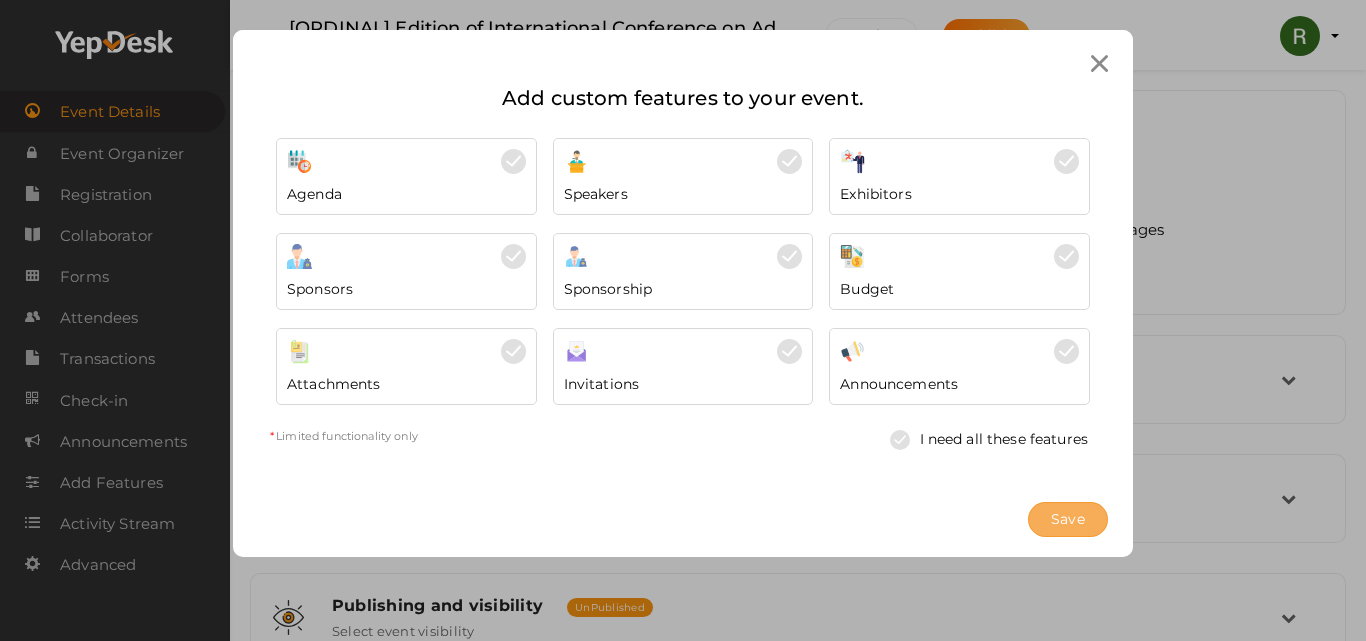 click on "Save" at bounding box center (1068, 519) 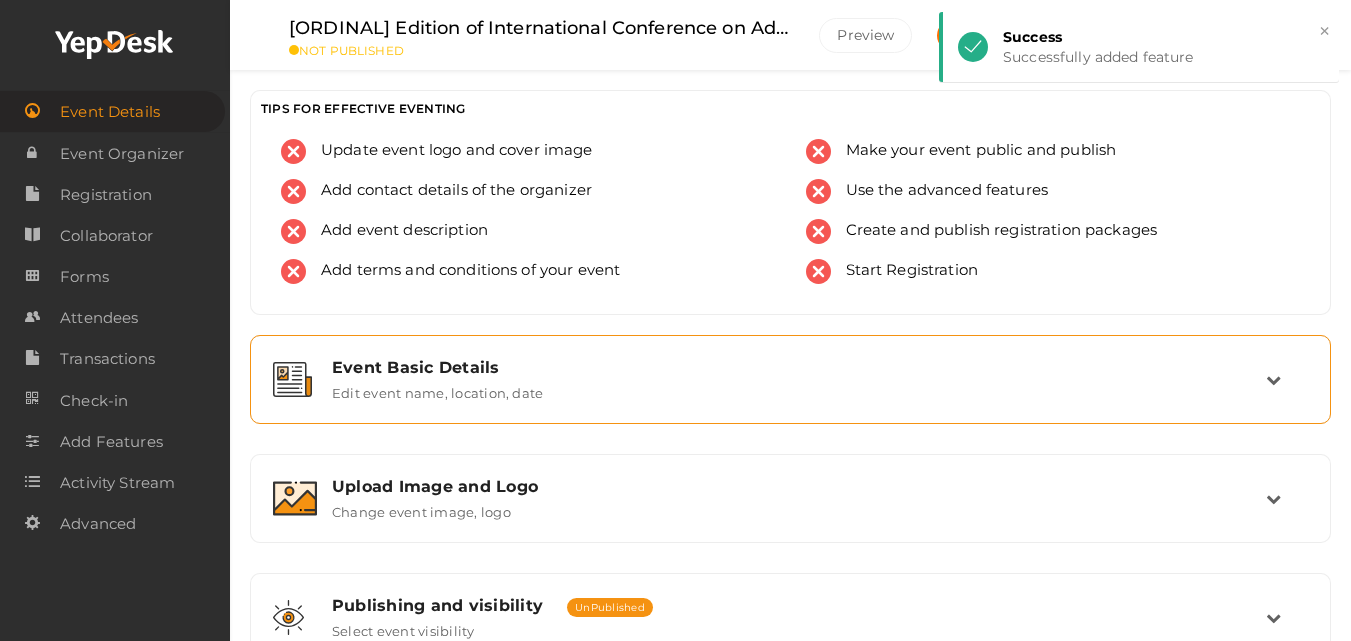 click on "Edit event name,
location, date" at bounding box center [437, 389] 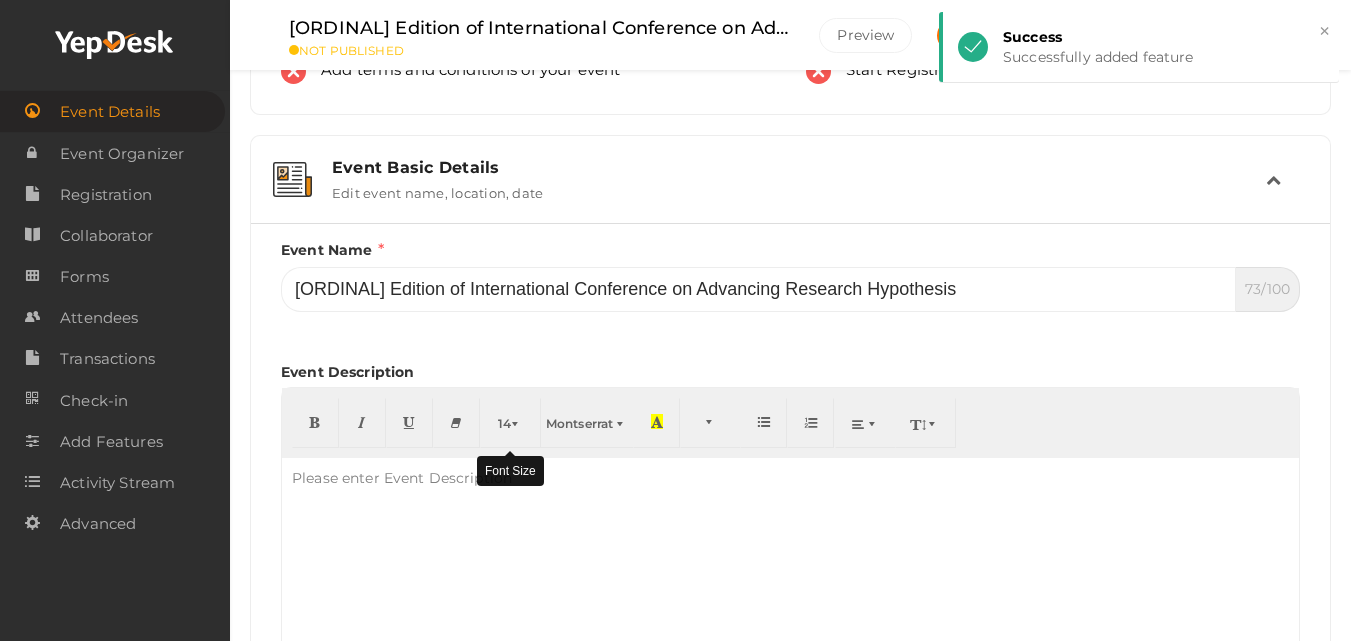 scroll, scrollTop: 400, scrollLeft: 0, axis: vertical 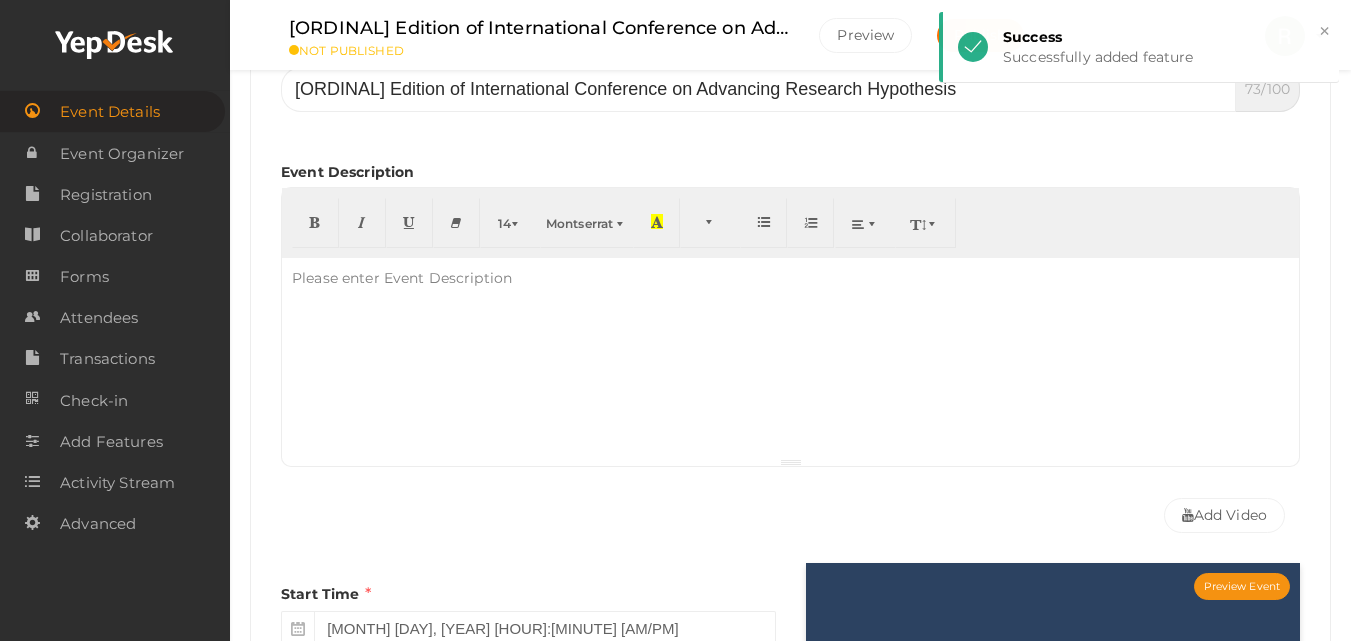 click at bounding box center (790, 358) 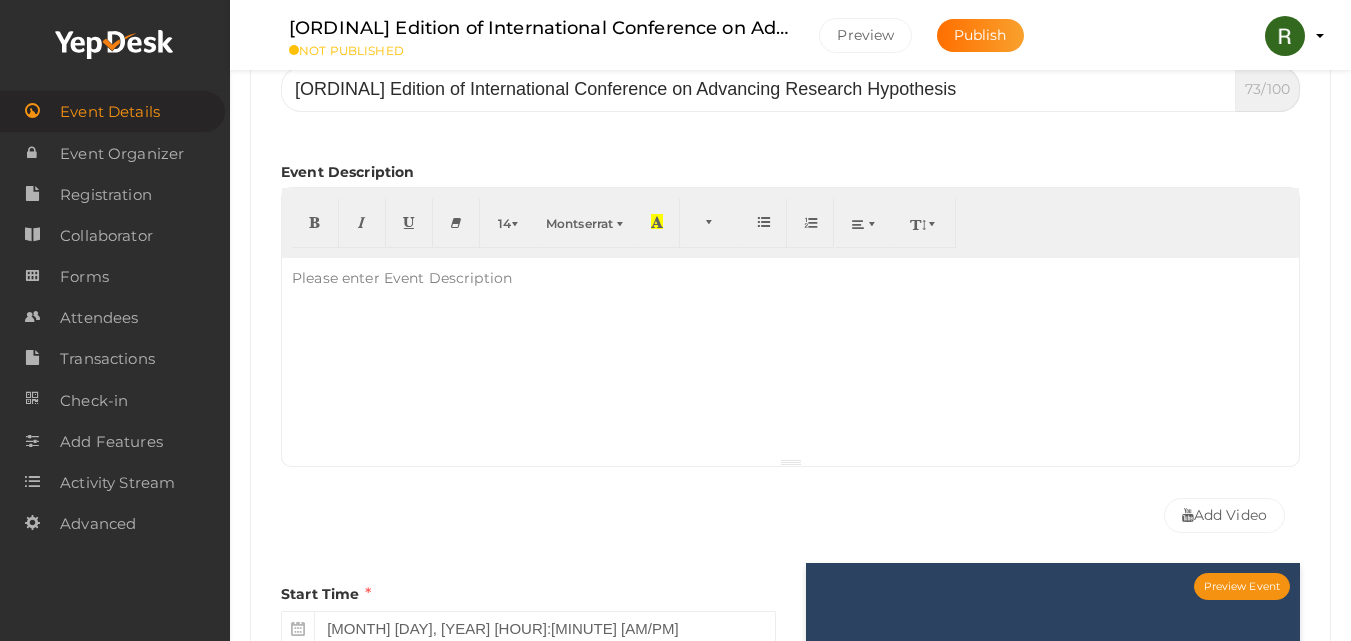 paste 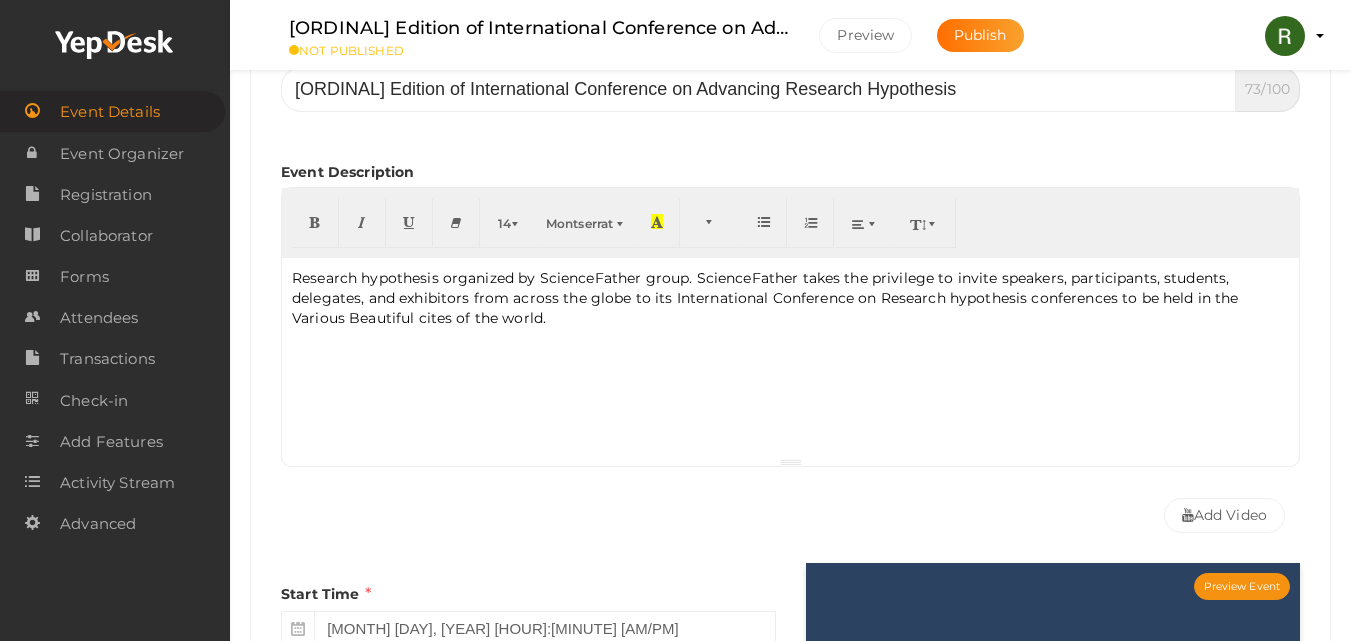 type 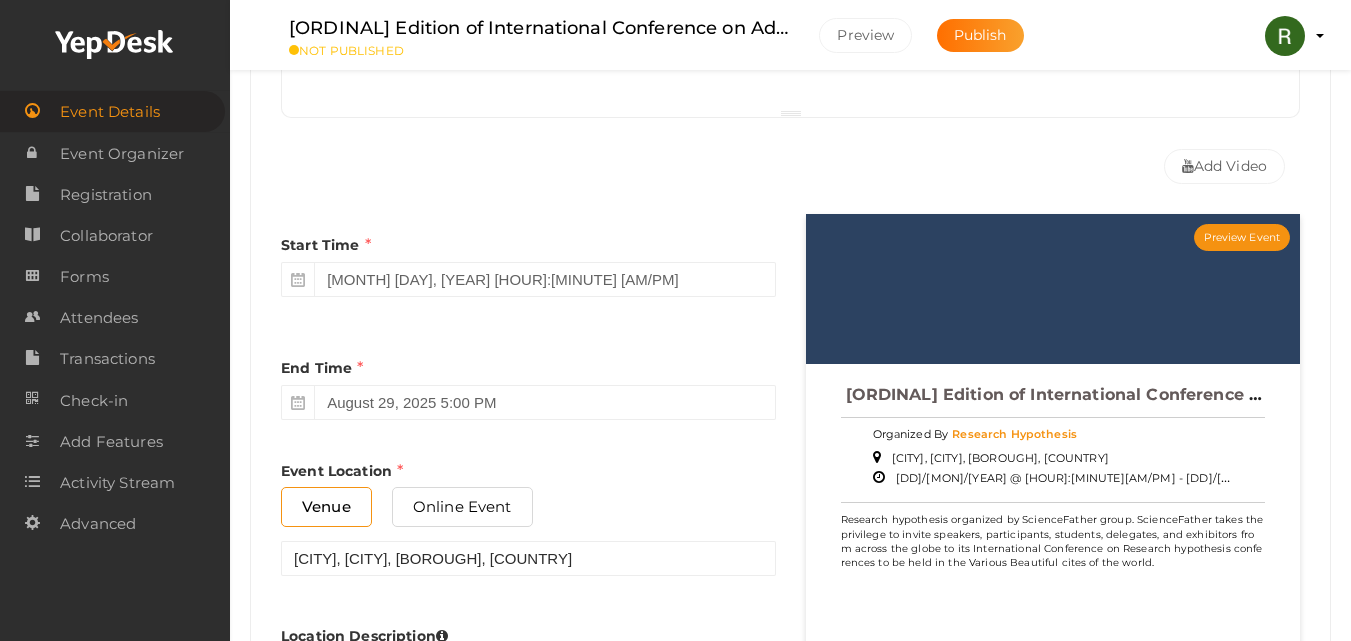 scroll, scrollTop: 900, scrollLeft: 0, axis: vertical 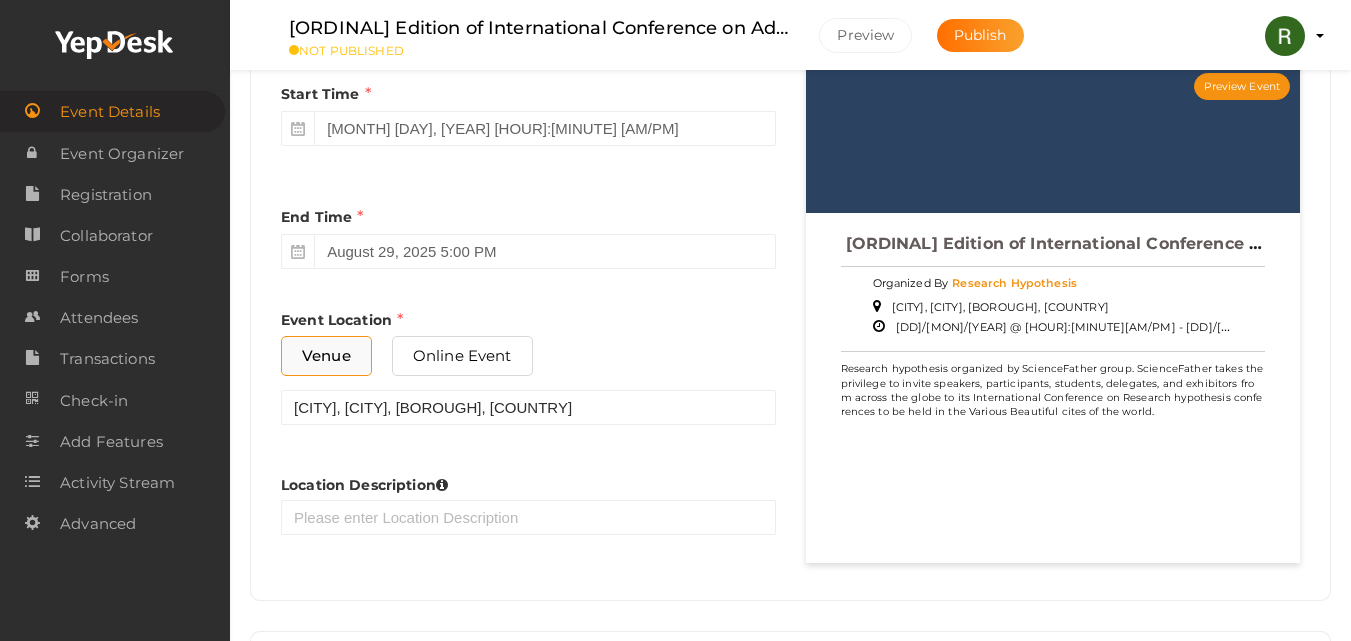 click on "Venue" at bounding box center (326, 355) 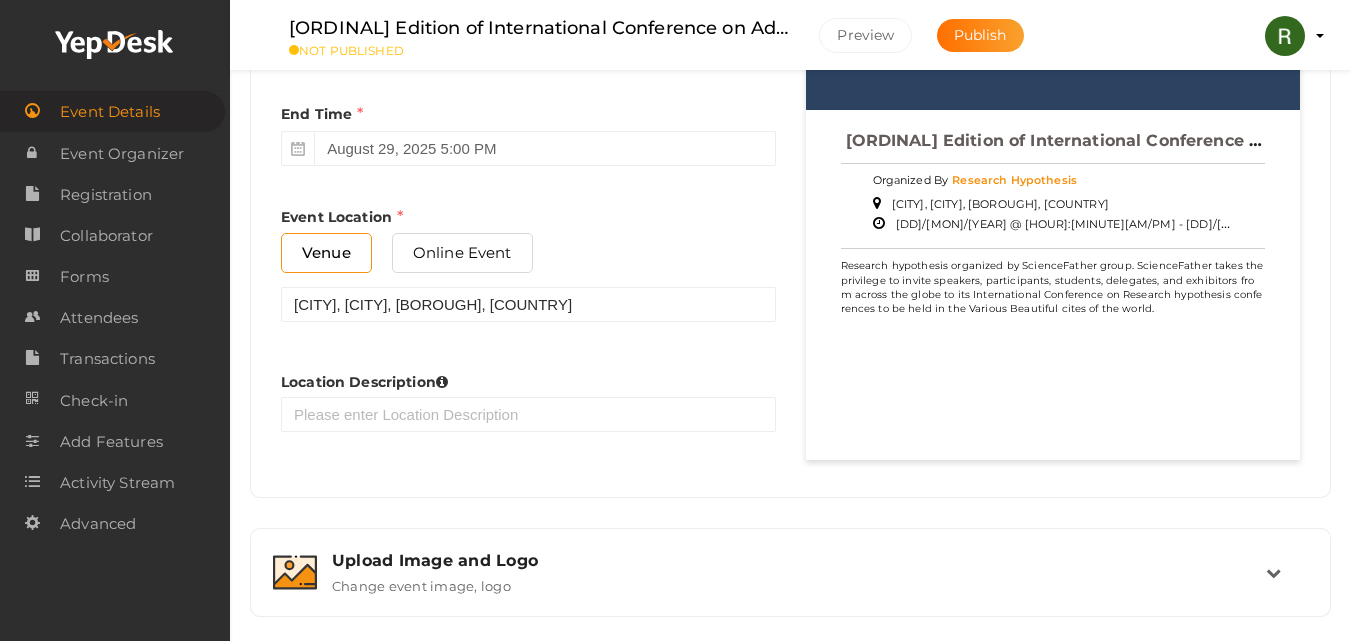 scroll, scrollTop: 1100, scrollLeft: 0, axis: vertical 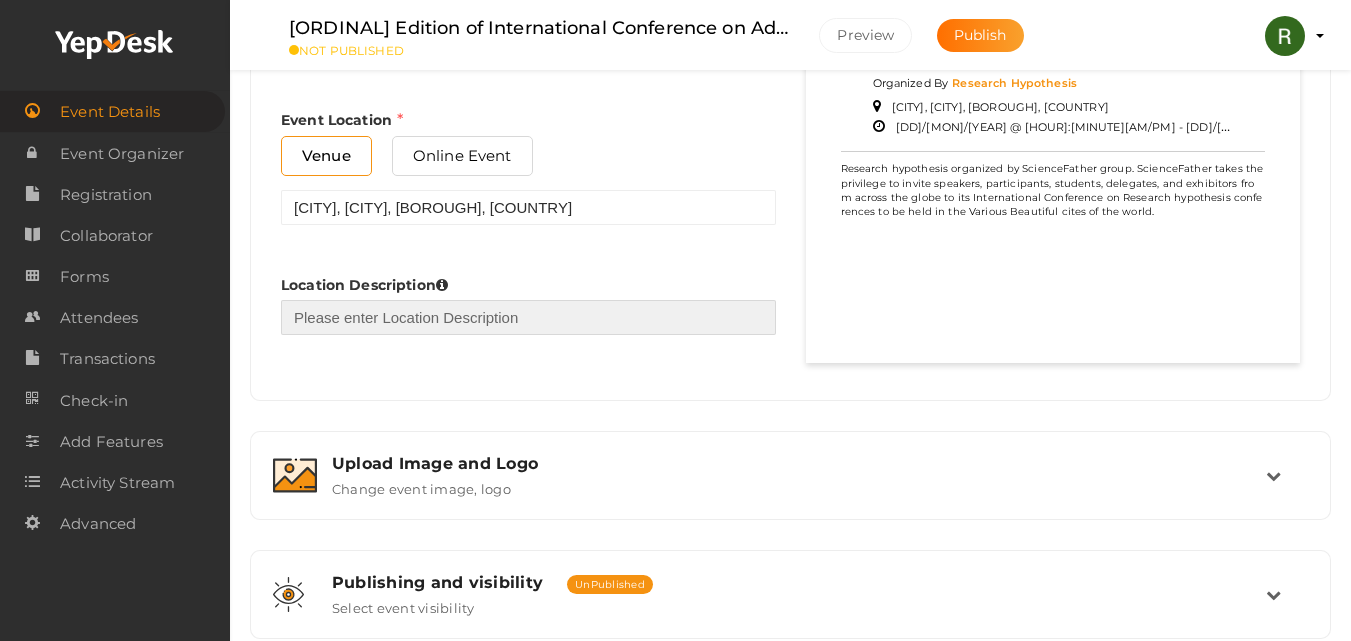 click at bounding box center (528, 317) 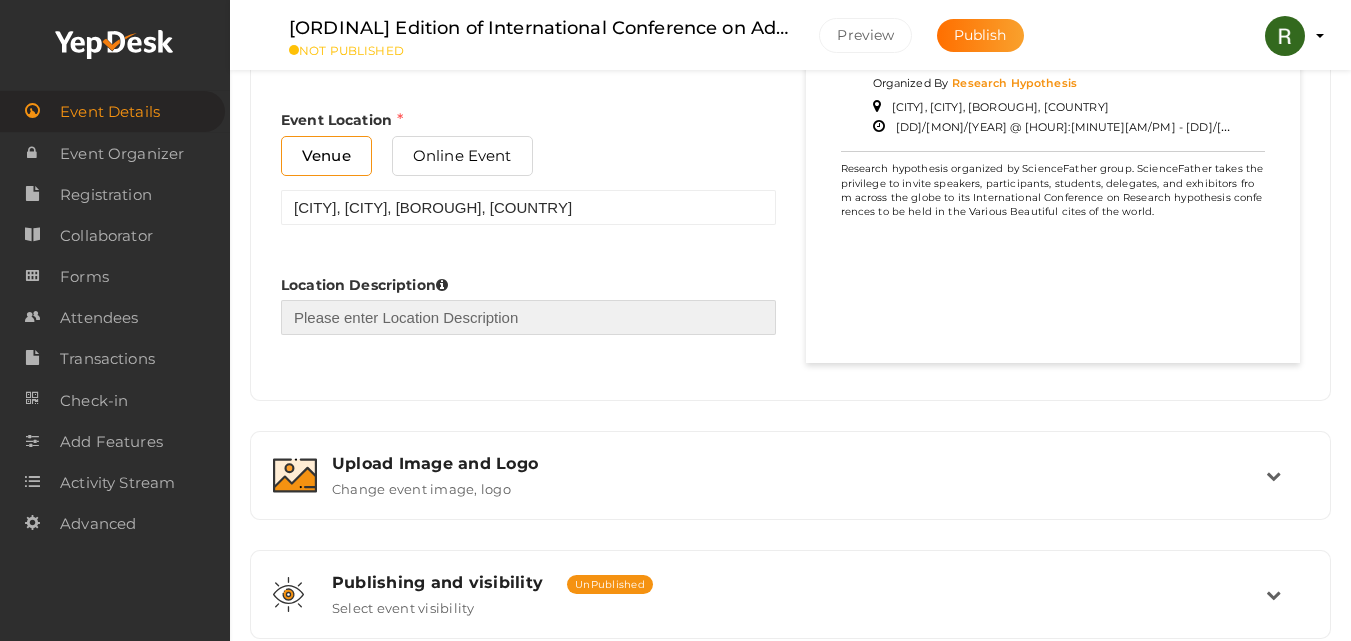 type on "Research hypothesis organized by ScienceFather group. ScienceFather takes the privilege to invite speakers, participants, students, delegates, and exhibitors from across the globe to its International Conference on Research hypothesis conferences to be held in the Various Beautiful cites of the worlds." 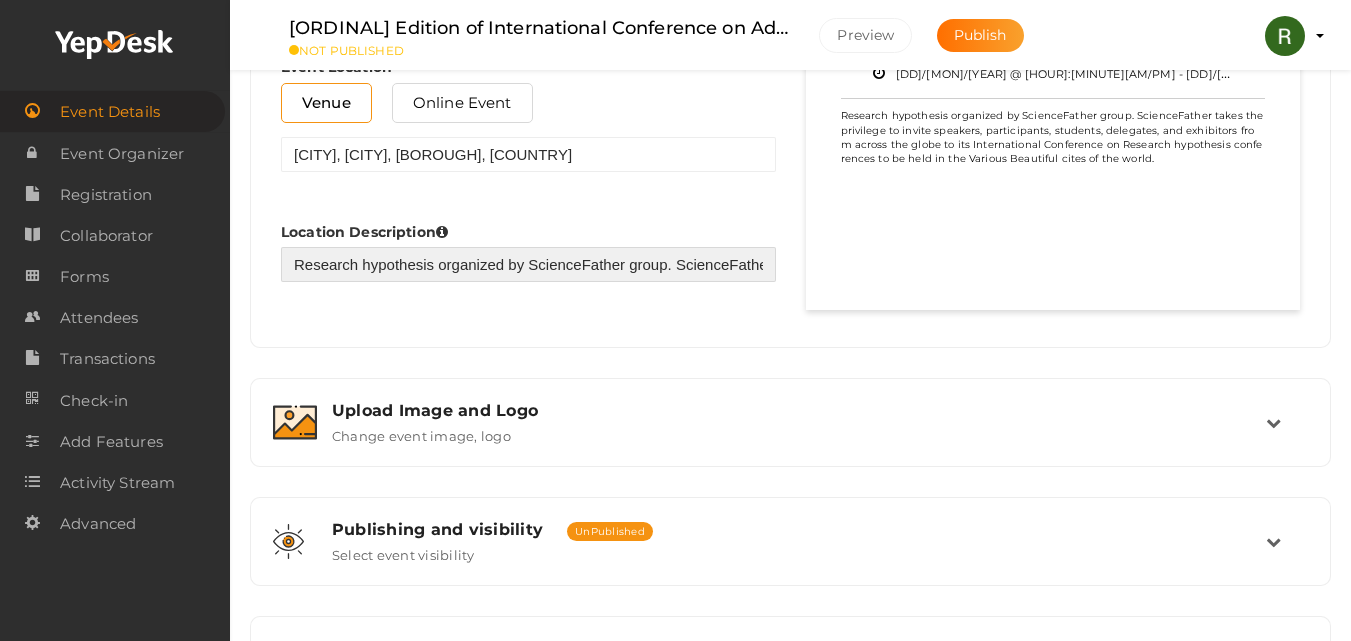 scroll, scrollTop: 1300, scrollLeft: 0, axis: vertical 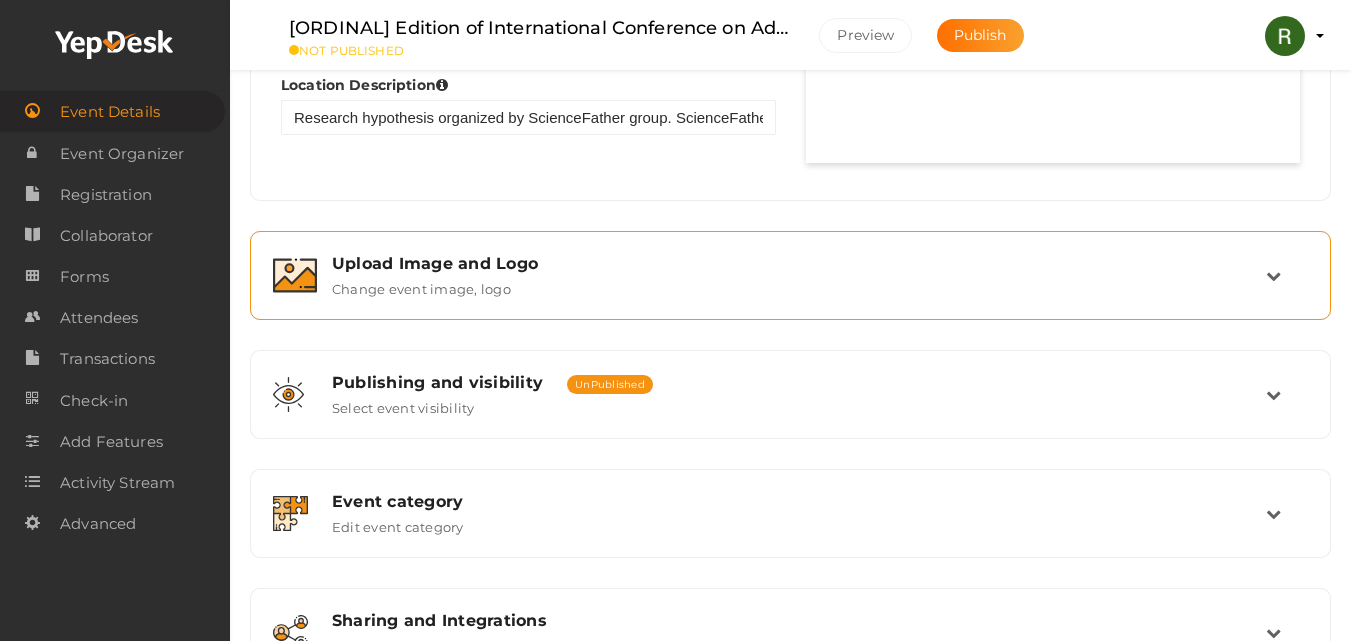 click on "Upload Image and Logo
Change event
image, logo" at bounding box center [791, 275] 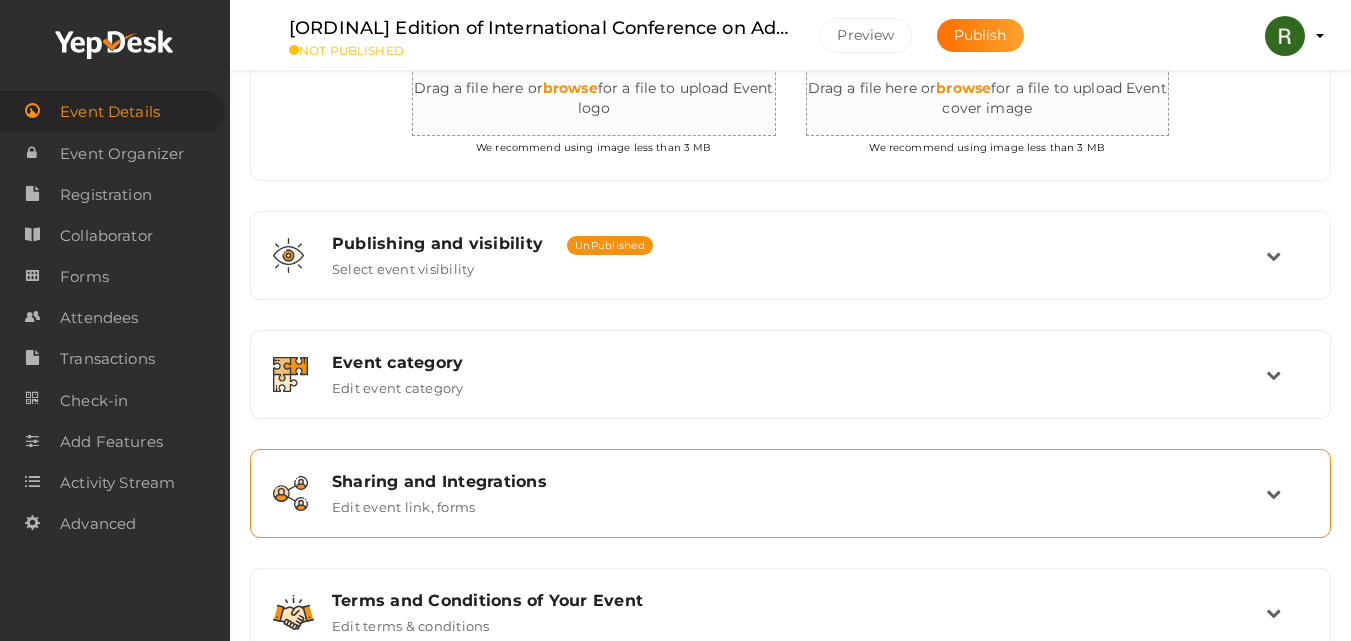 scroll, scrollTop: 539, scrollLeft: 0, axis: vertical 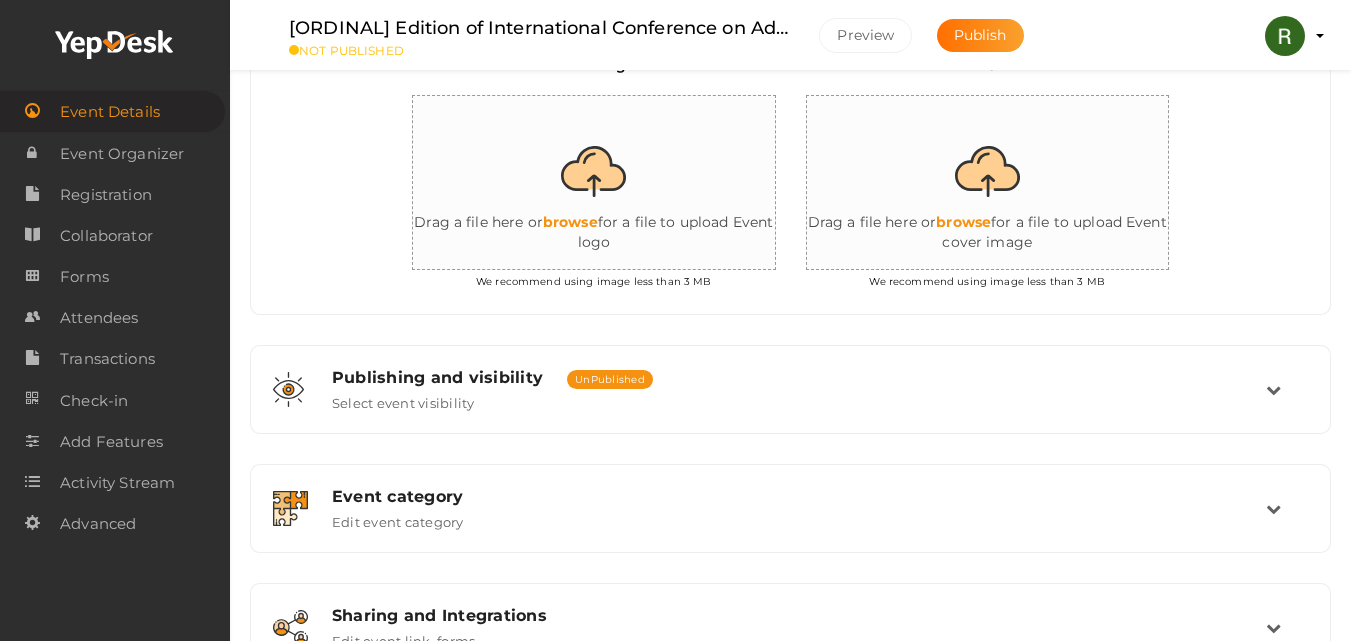 click at bounding box center (613, 183) 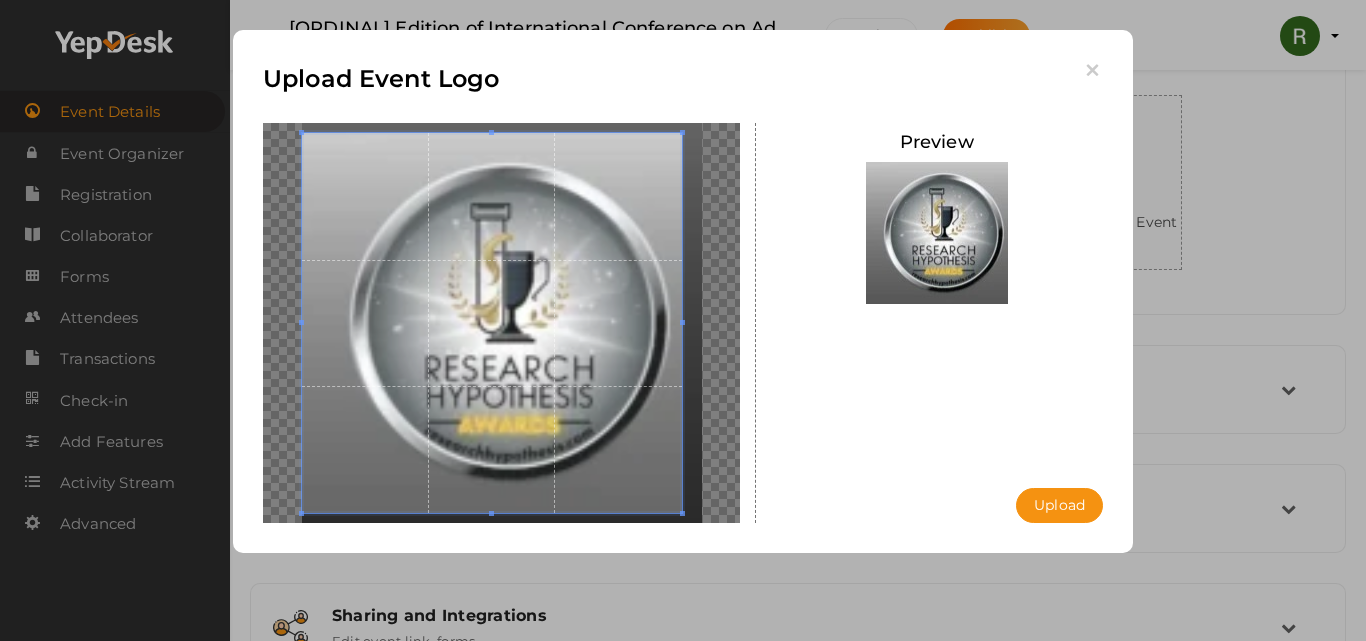 drag, startPoint x: 704, startPoint y: 322, endPoint x: 684, endPoint y: 325, distance: 20.22375 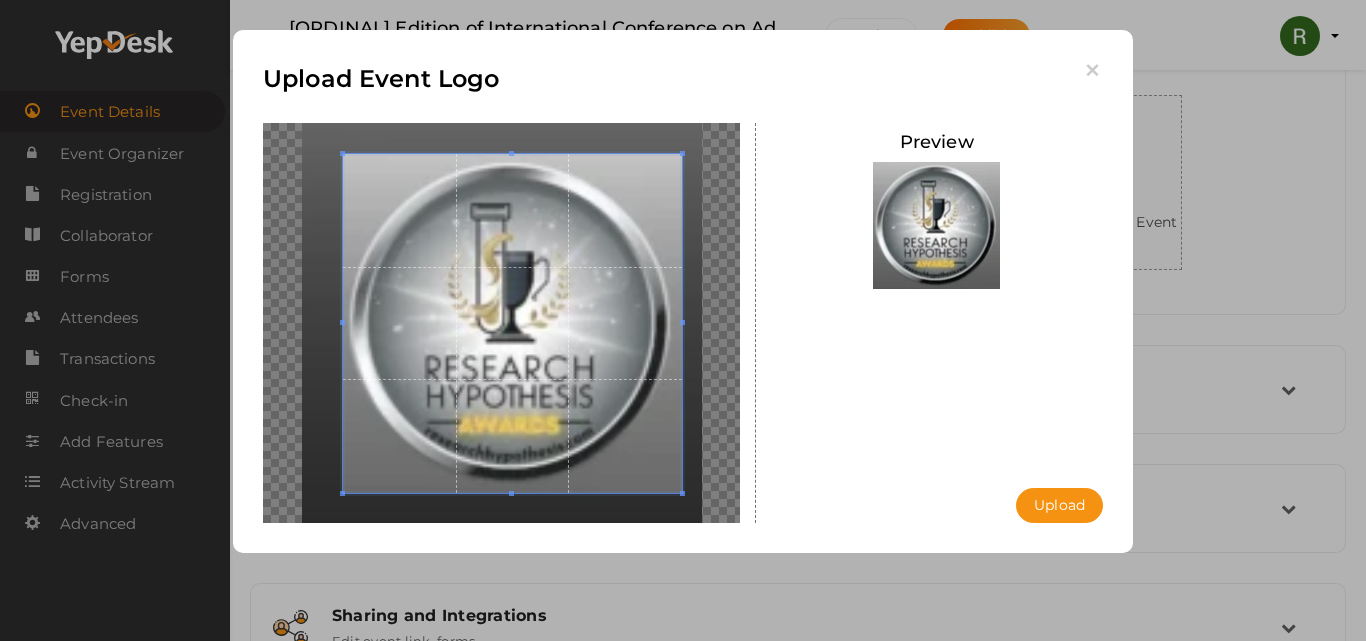 drag, startPoint x: 301, startPoint y: 324, endPoint x: 342, endPoint y: 322, distance: 41.04875 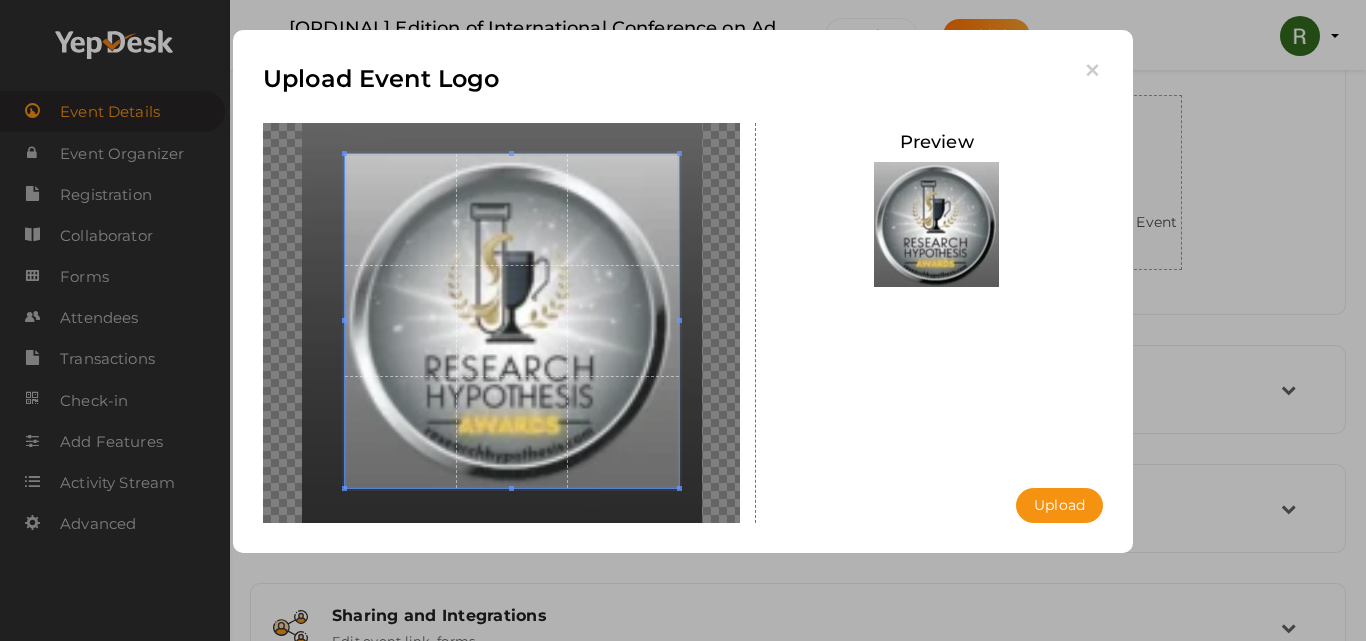 click at bounding box center [511, 488] 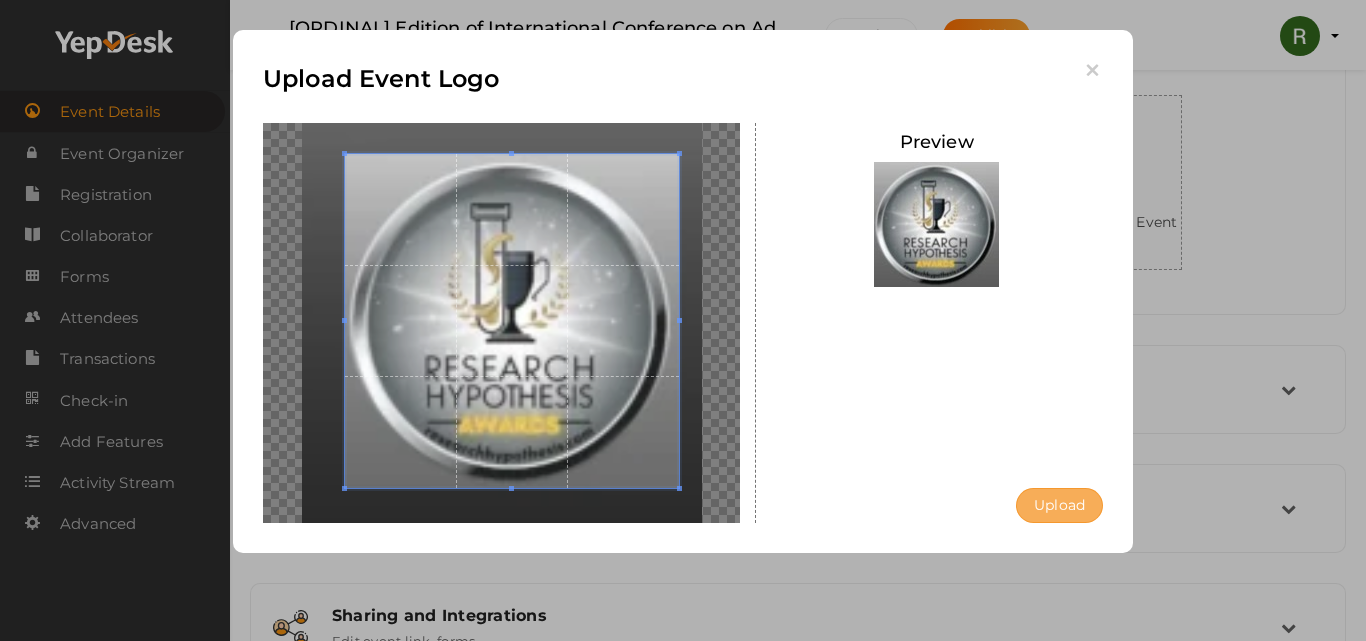 click on "Upload" at bounding box center [1059, 505] 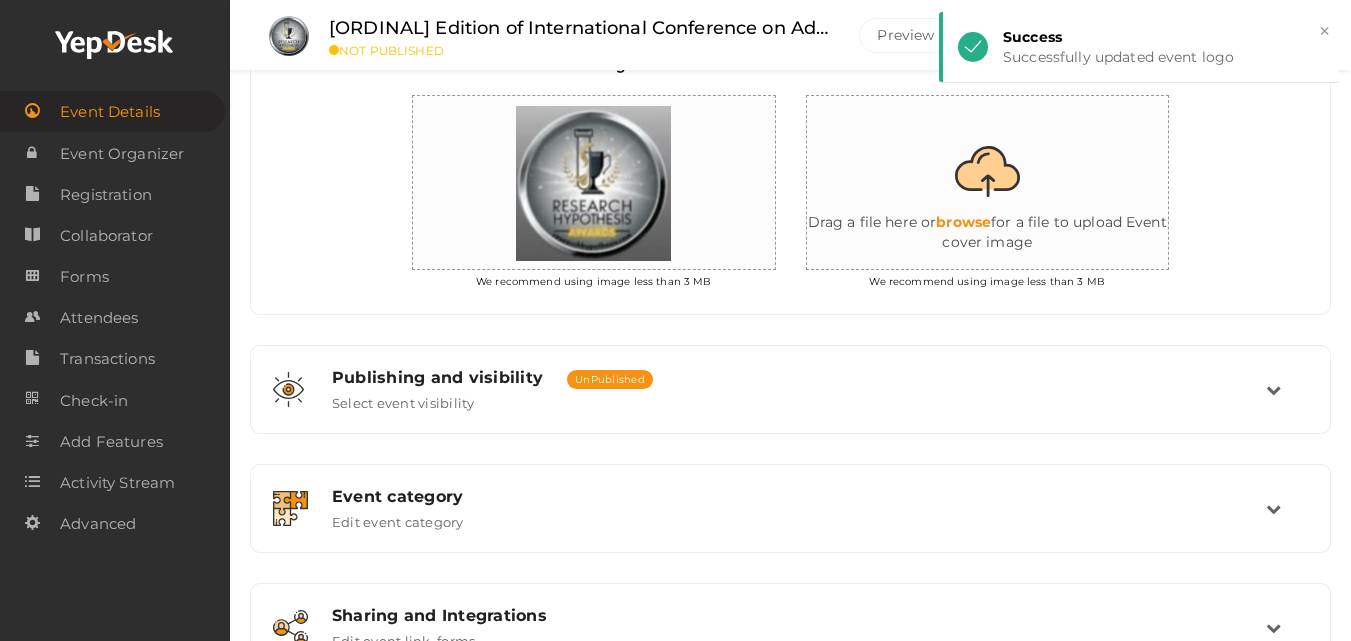 click at bounding box center (1007, 183) 